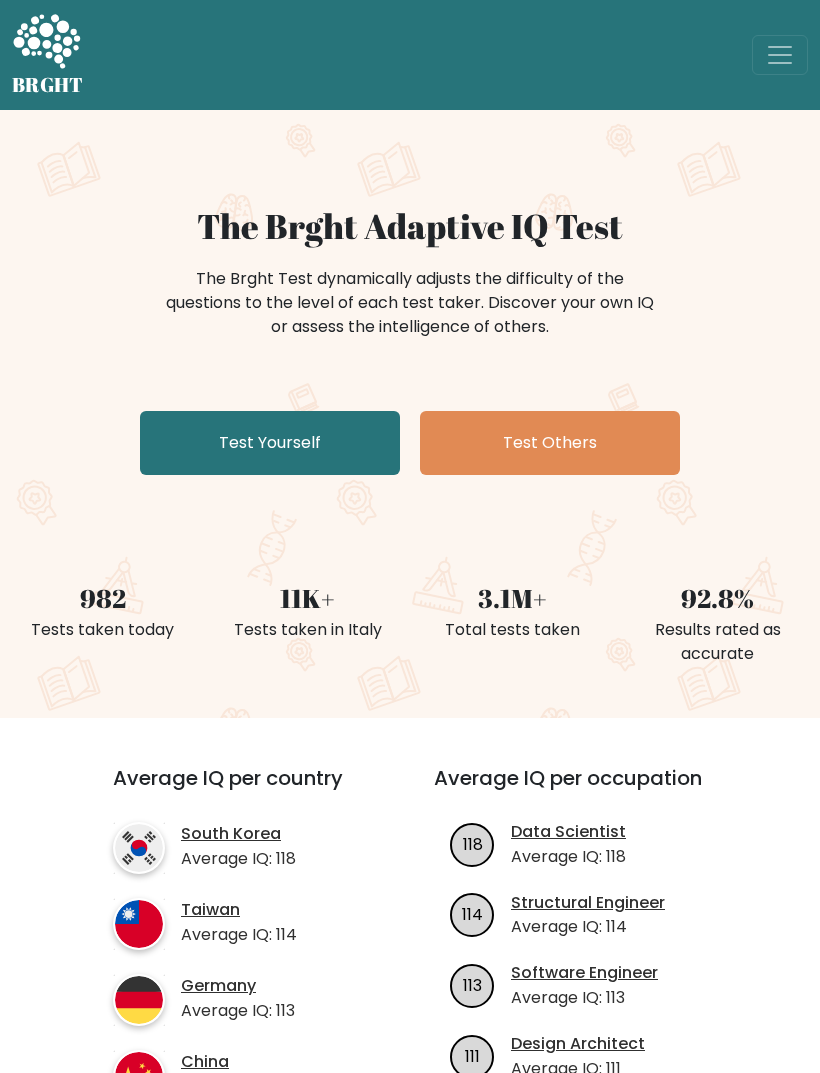 scroll, scrollTop: 0, scrollLeft: 0, axis: both 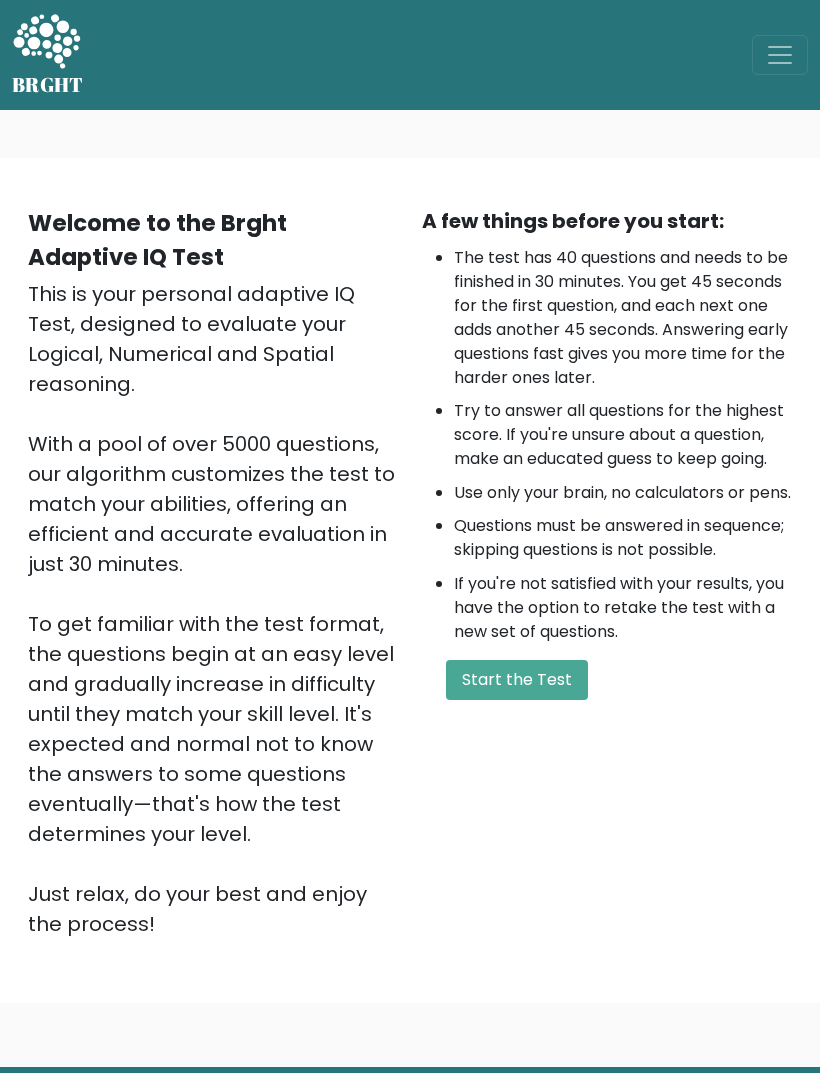 click on "Start the Test" at bounding box center (517, 680) 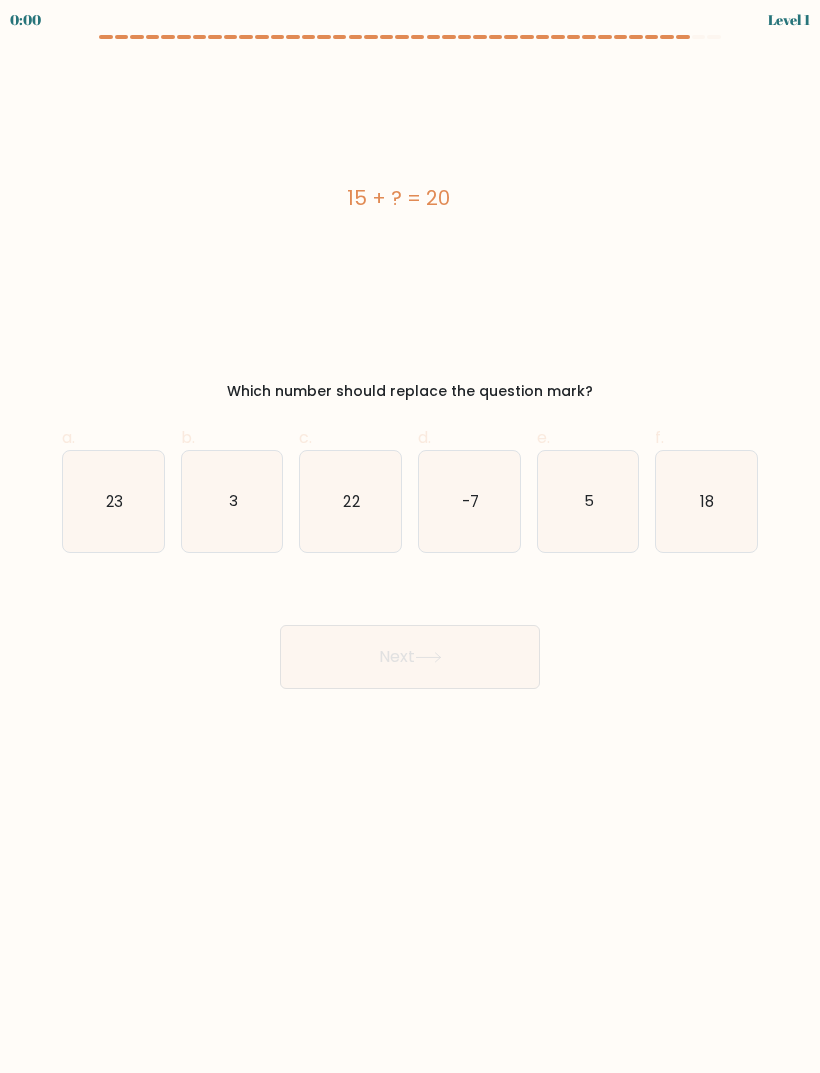 scroll, scrollTop: 0, scrollLeft: 0, axis: both 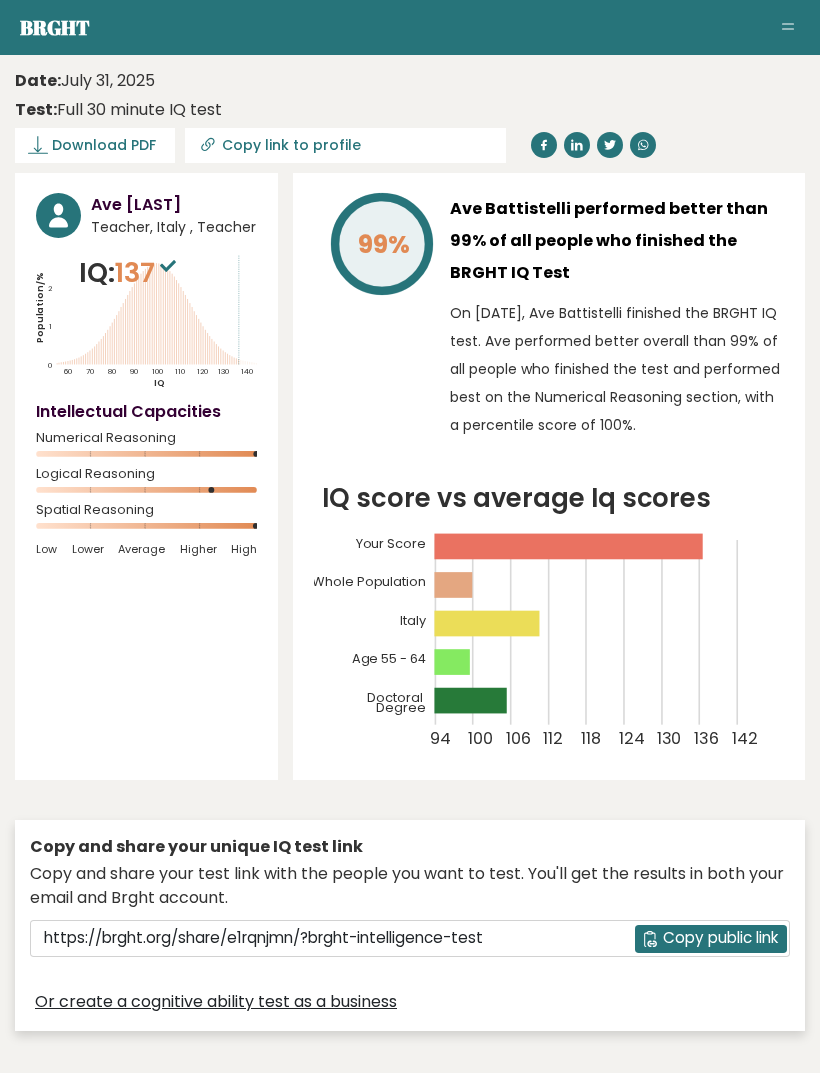 click on "Brght" at bounding box center [55, 27] 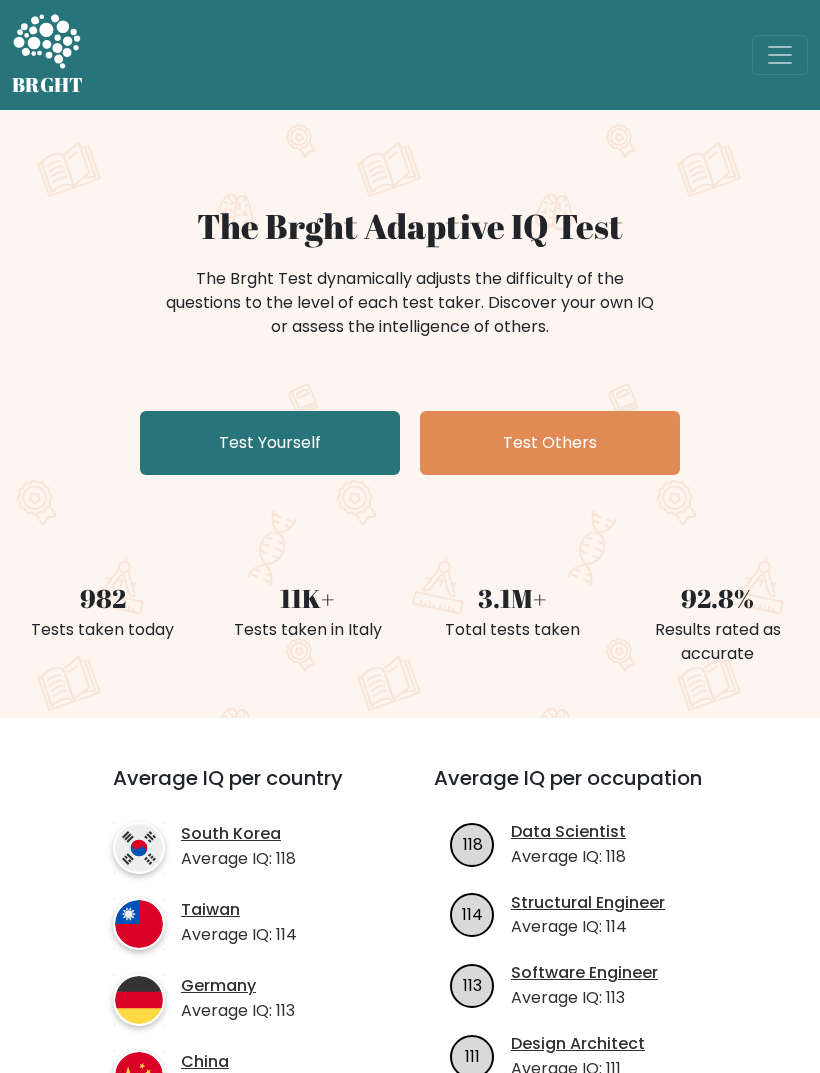 scroll, scrollTop: 0, scrollLeft: 0, axis: both 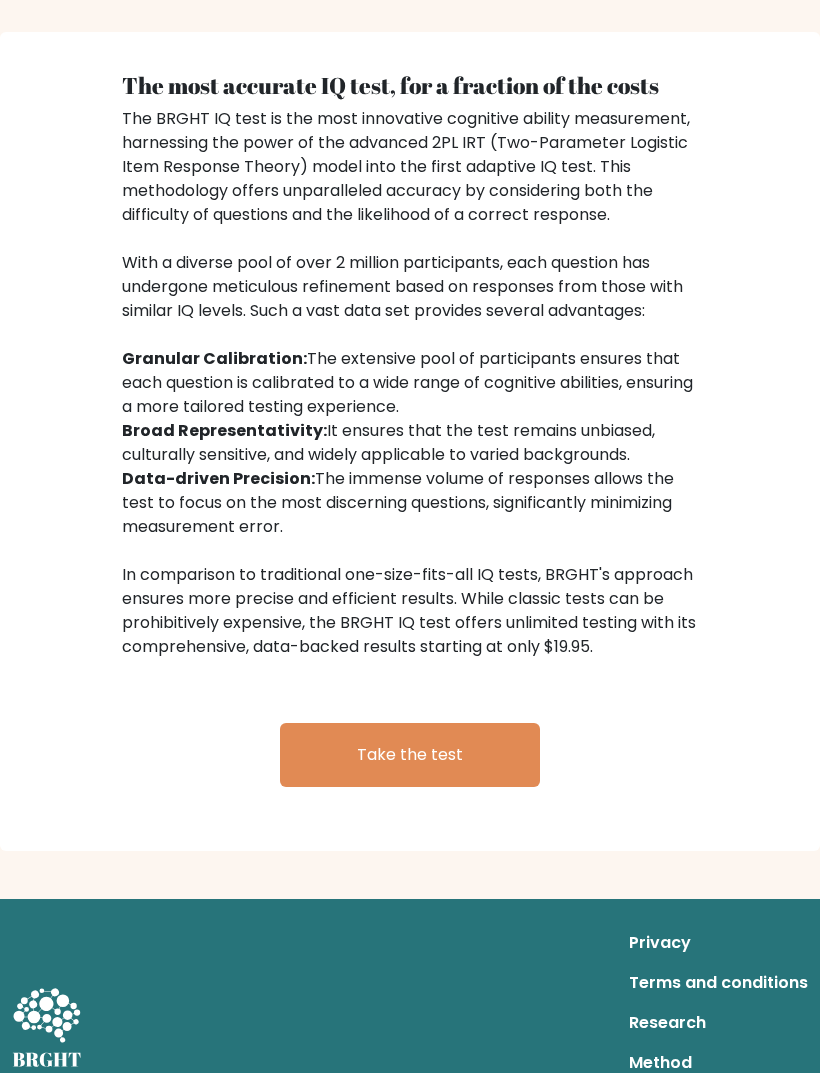 click on "Take the test" at bounding box center [410, 755] 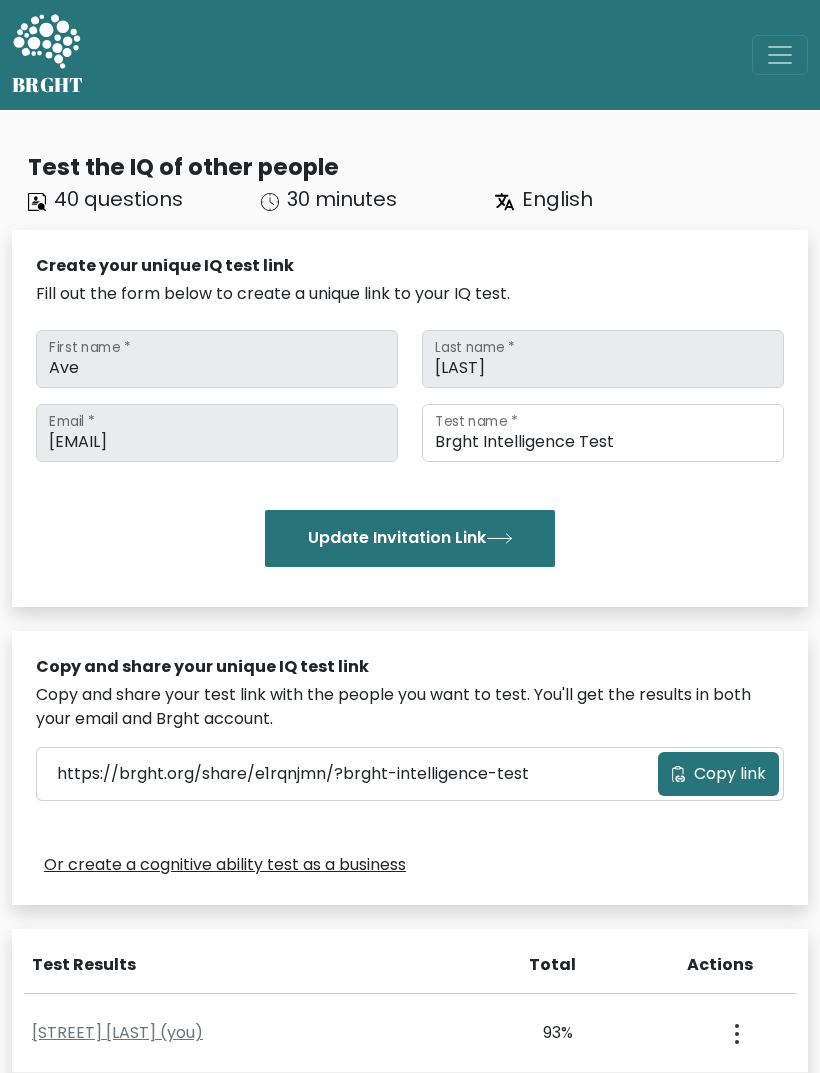 scroll, scrollTop: 0, scrollLeft: 0, axis: both 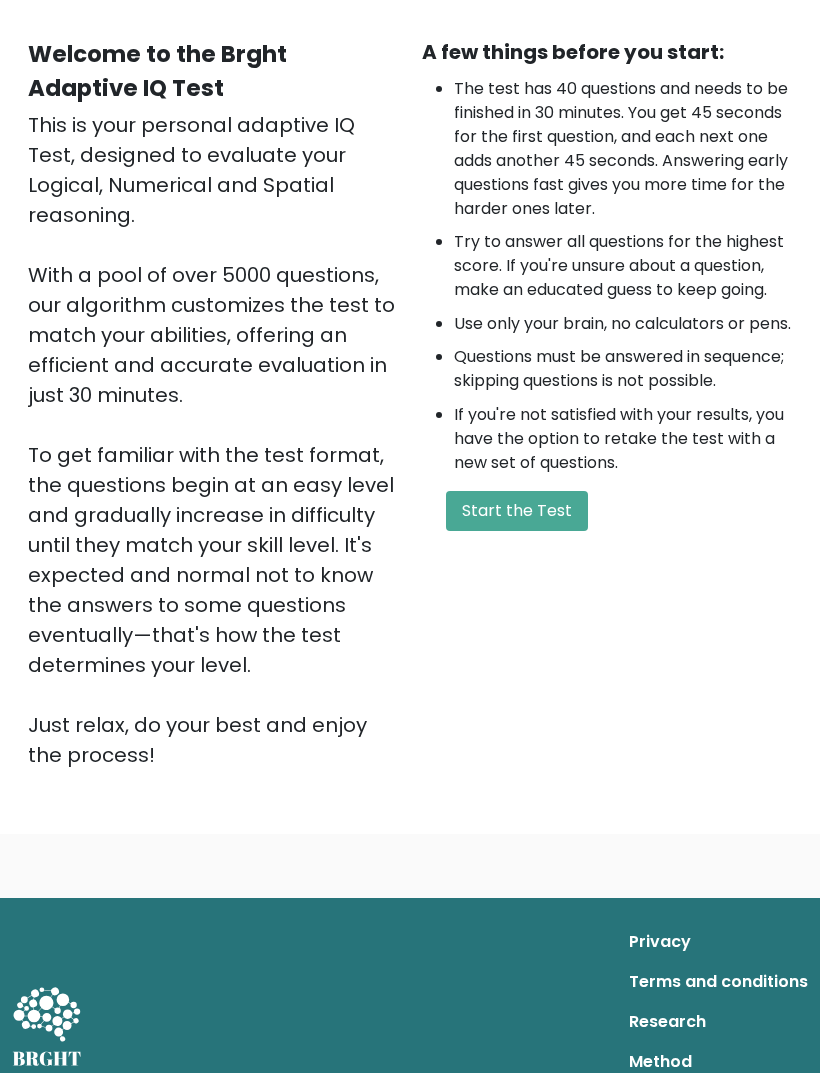 click on "Terms
and conditions" at bounding box center [718, 982] 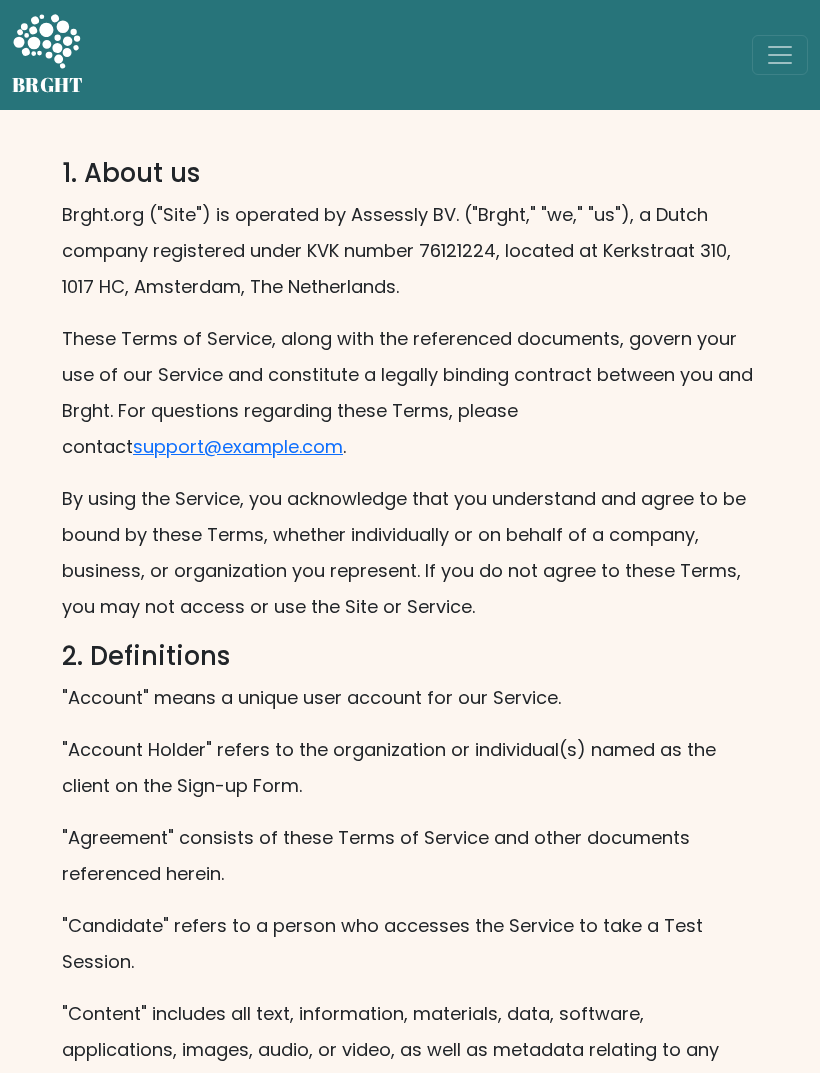 scroll, scrollTop: 0, scrollLeft: 0, axis: both 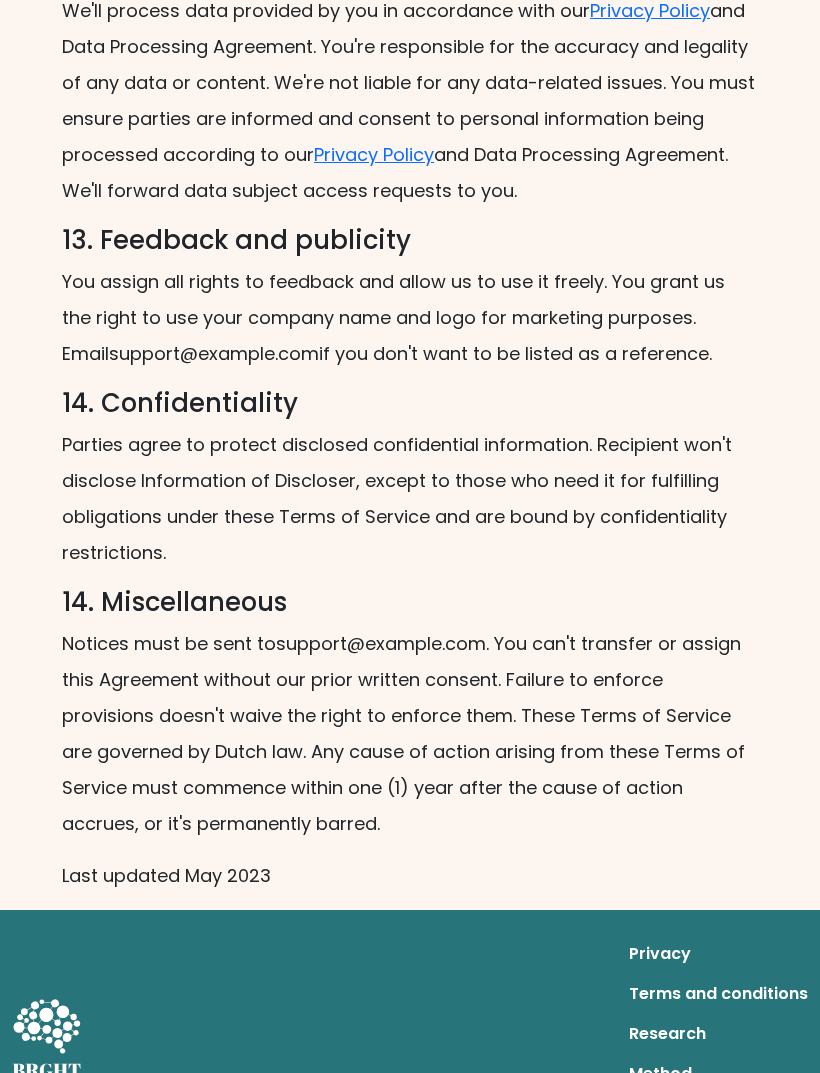 click on "Privacy" at bounding box center (718, 954) 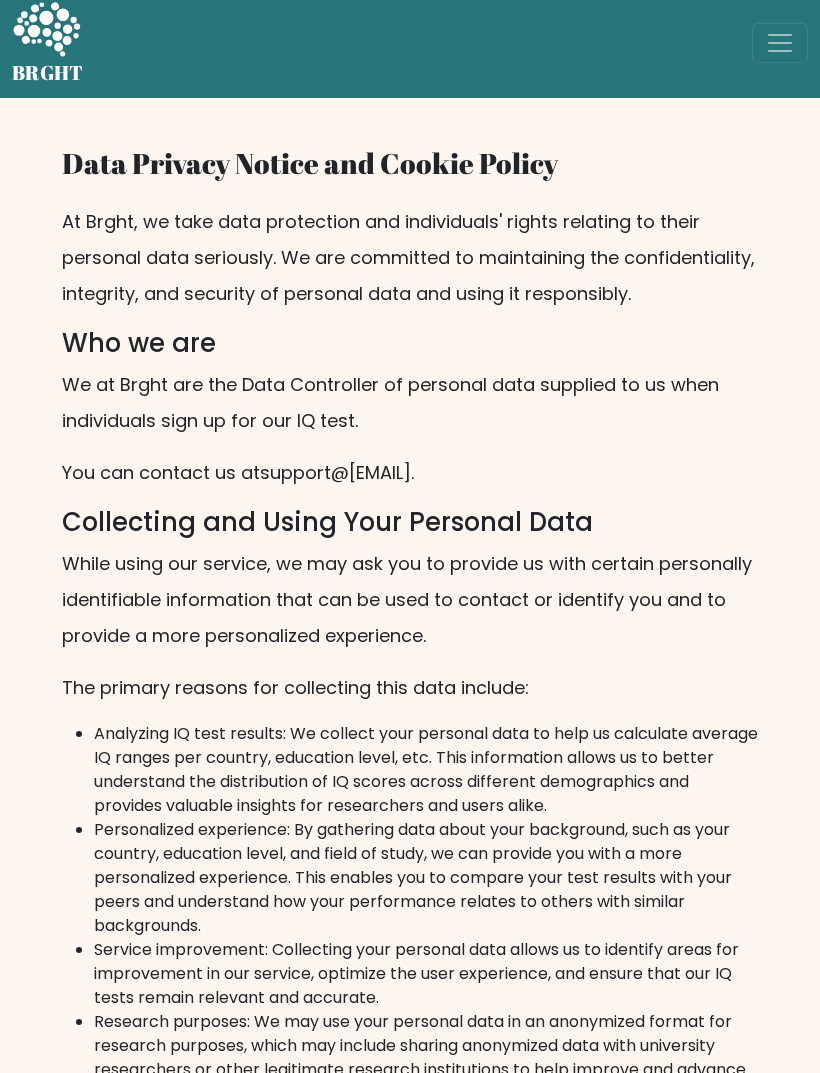 scroll, scrollTop: 0, scrollLeft: 0, axis: both 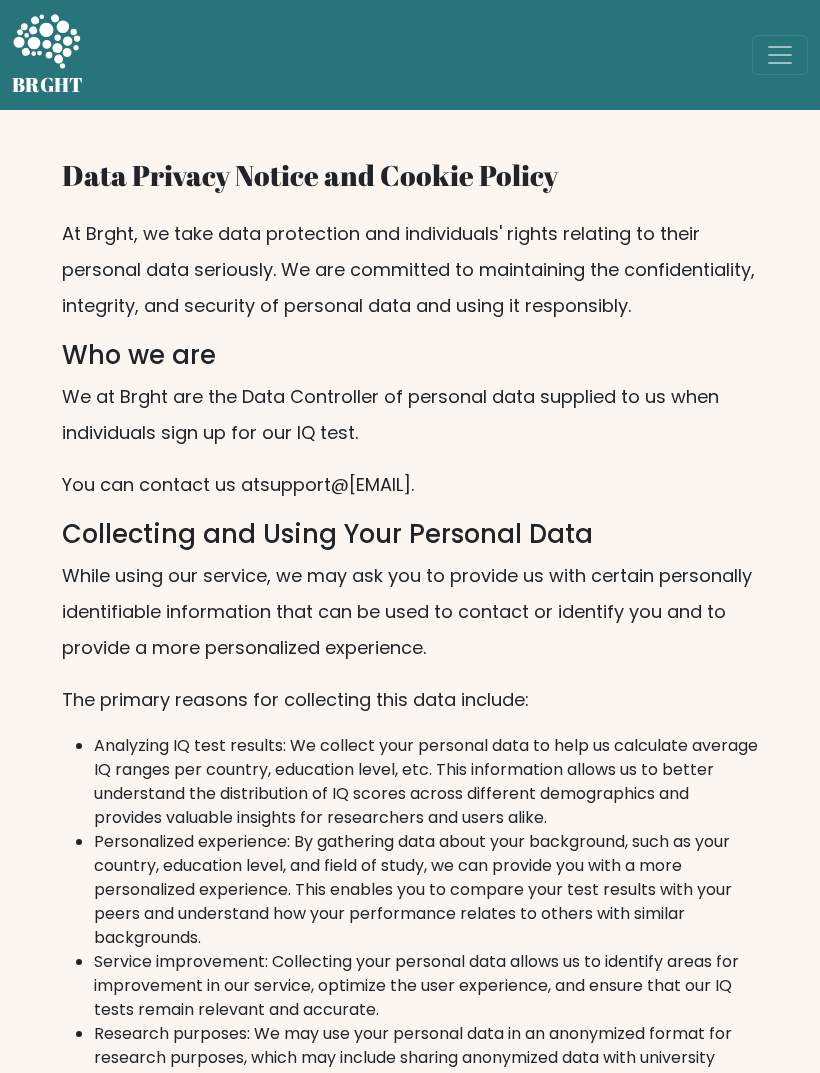 click 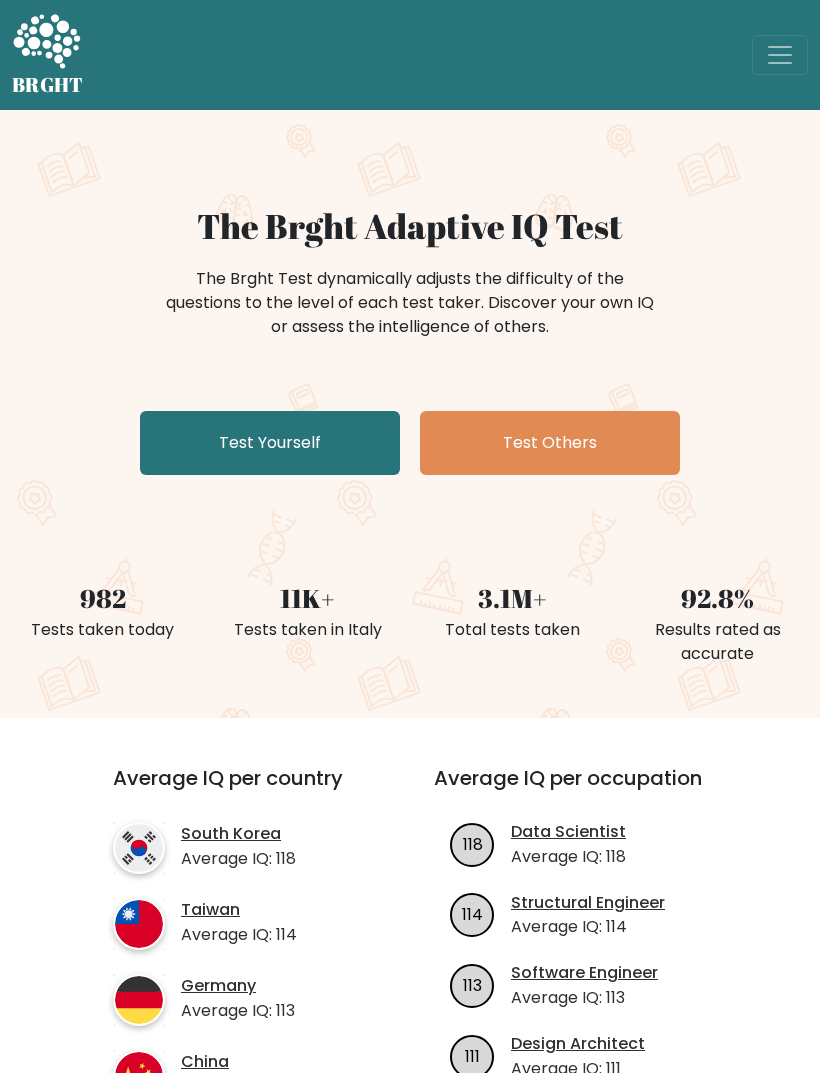 scroll, scrollTop: 0, scrollLeft: 0, axis: both 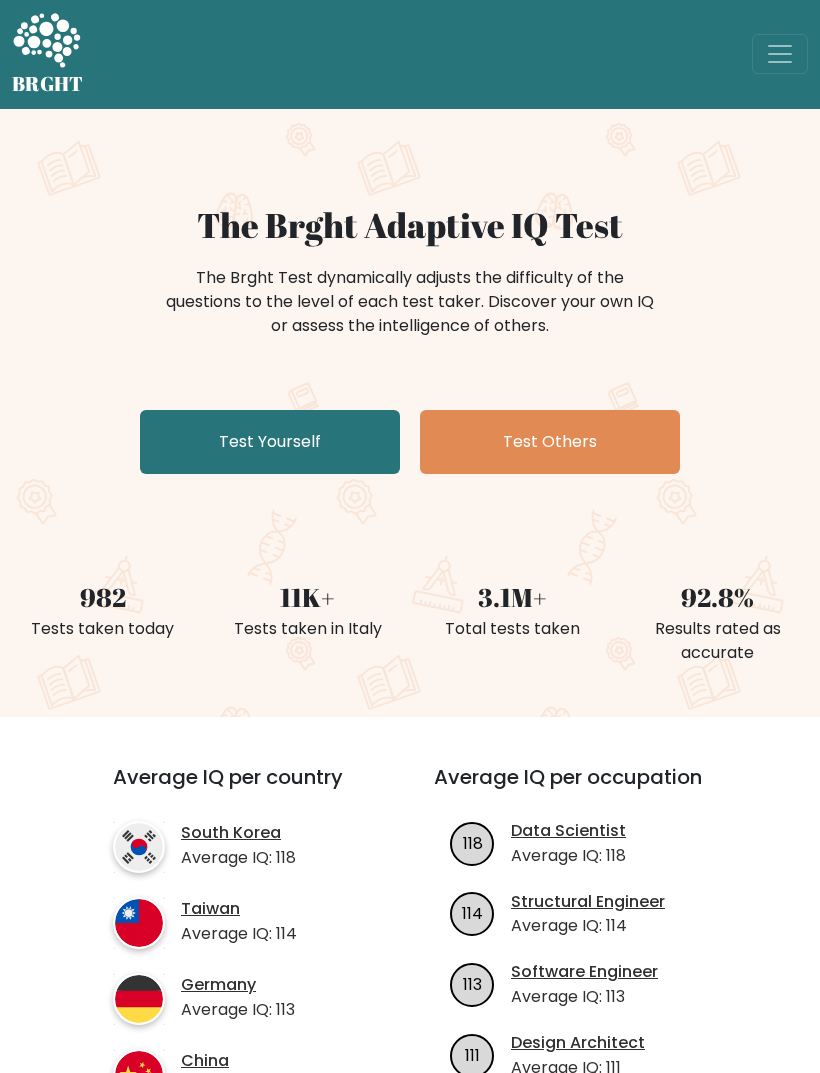 click on "Average IQ: 113" at bounding box center [584, 998] 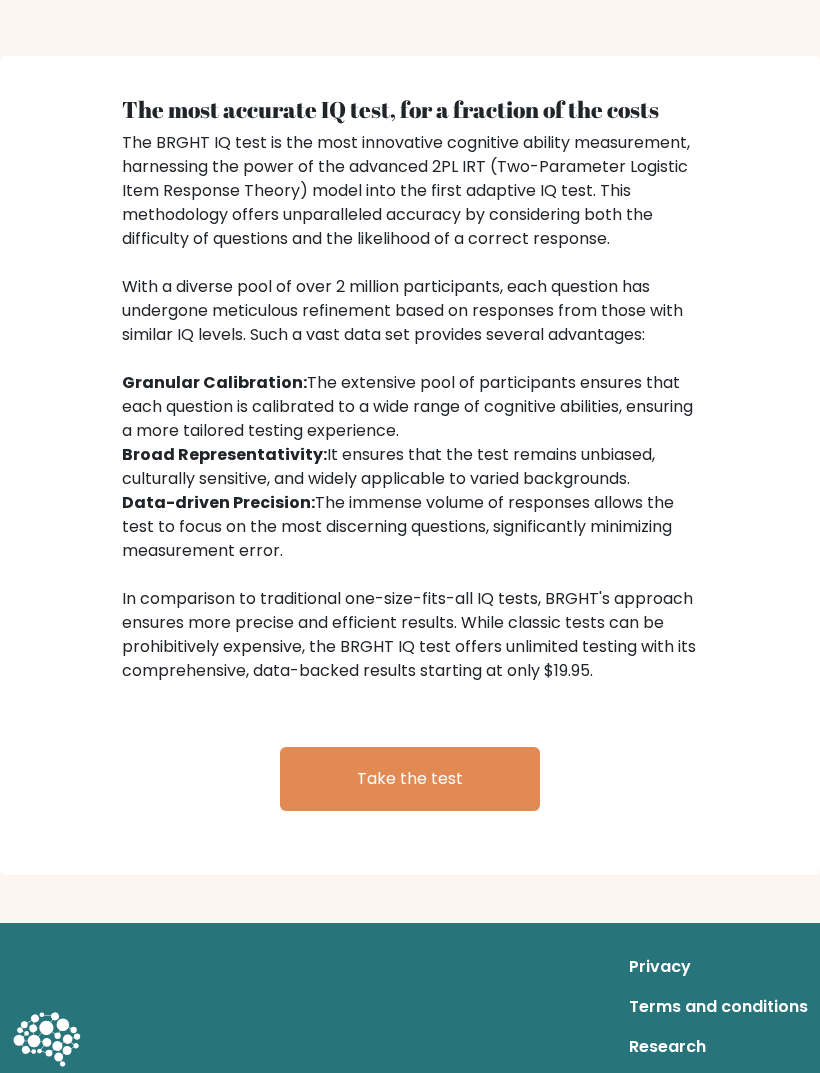 scroll, scrollTop: 2529, scrollLeft: 0, axis: vertical 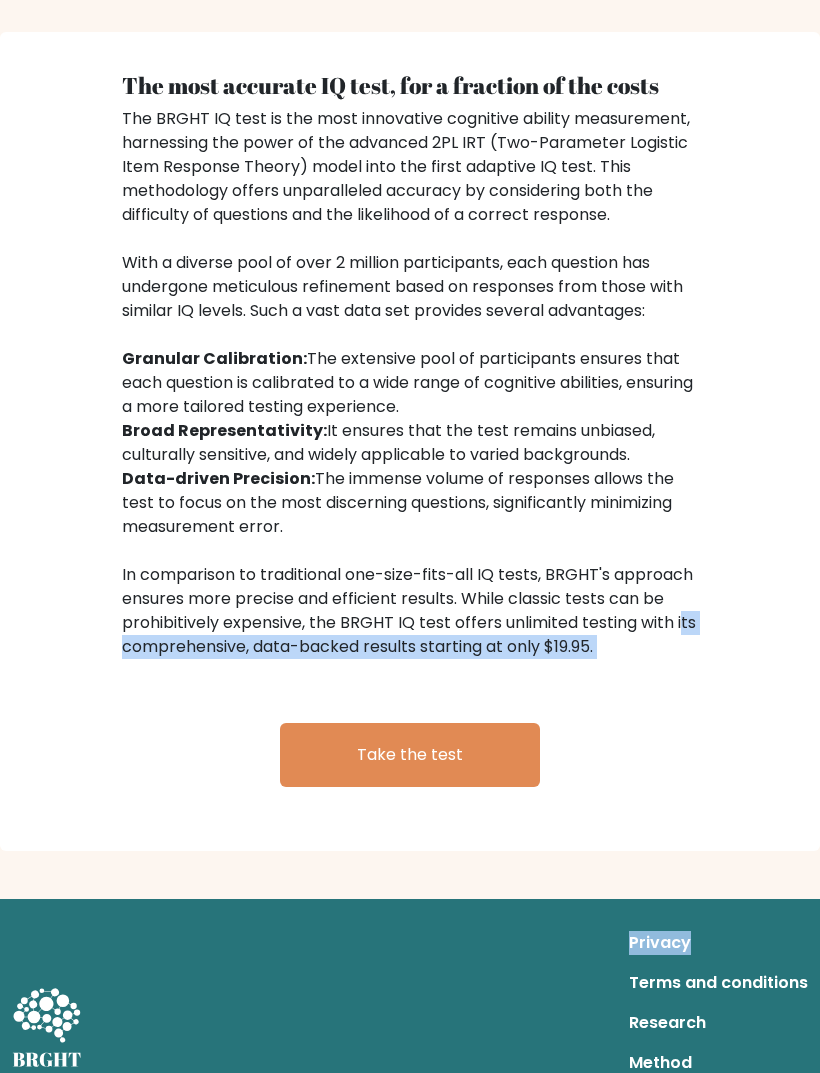 click on "The most accurate IQ test, for a fraction of the costs
The BRGHT IQ test is the most innovative cognitive ability measurement, harnessing the power of the advanced 2PL IRT (Two-Parameter Logistic Item Response Theory) model into the first adaptive IQ test. This methodology offers unparalleled accuracy by considering both the difficulty of questions and the likelihood of a correct response.
With a diverse pool of over 2 million participants, each question has undergone meticulous refinement based on responses from those with similar IQ levels. Such a vast data set provides several advantages:
Granular Calibration:  The extensive pool of participants ensures that each question is calibrated to a wide range of cognitive abilities, ensuring a more tailored testing experience.
Broad Representativity:  It ensures that the test remains unbiased, culturally sensitive, and widely applicable to varied backgrounds." at bounding box center (410, 441) 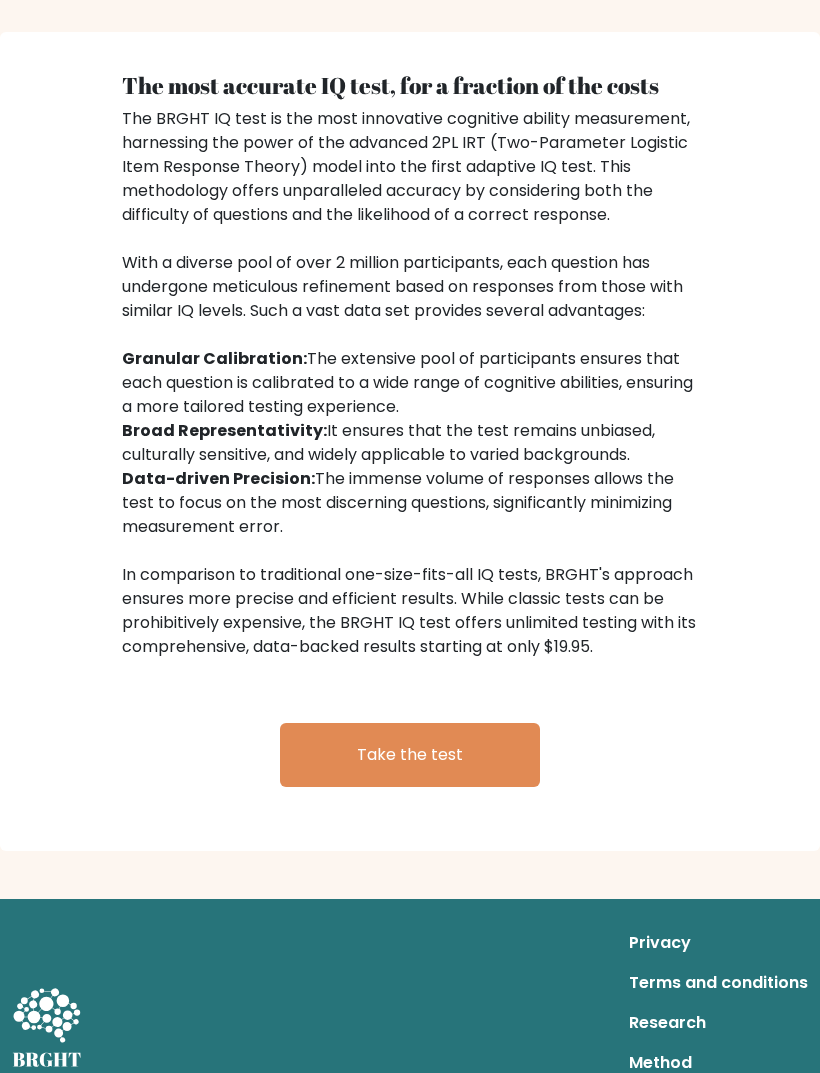 click on "The most accurate IQ test, for a fraction of the costs
The BRGHT IQ test is the most innovative cognitive ability measurement, harnessing the power of the advanced 2PL IRT (Two-Parameter Logistic Item Response Theory) model into the first adaptive IQ test. This methodology offers unparalleled accuracy by considering both the difficulty of questions and the likelihood of a correct response.
With a diverse pool of over 2 million participants, each question has undergone meticulous refinement based on responses from those with similar IQ levels. Such a vast data set provides several advantages:
Granular Calibration:  The extensive pool of participants ensures that each question is calibrated to a wide range of cognitive abilities, ensuring a more tailored testing experience.
Broad Representativity:  It ensures that the test remains unbiased, culturally sensitive, and widely applicable to varied backgrounds." at bounding box center (410, 441) 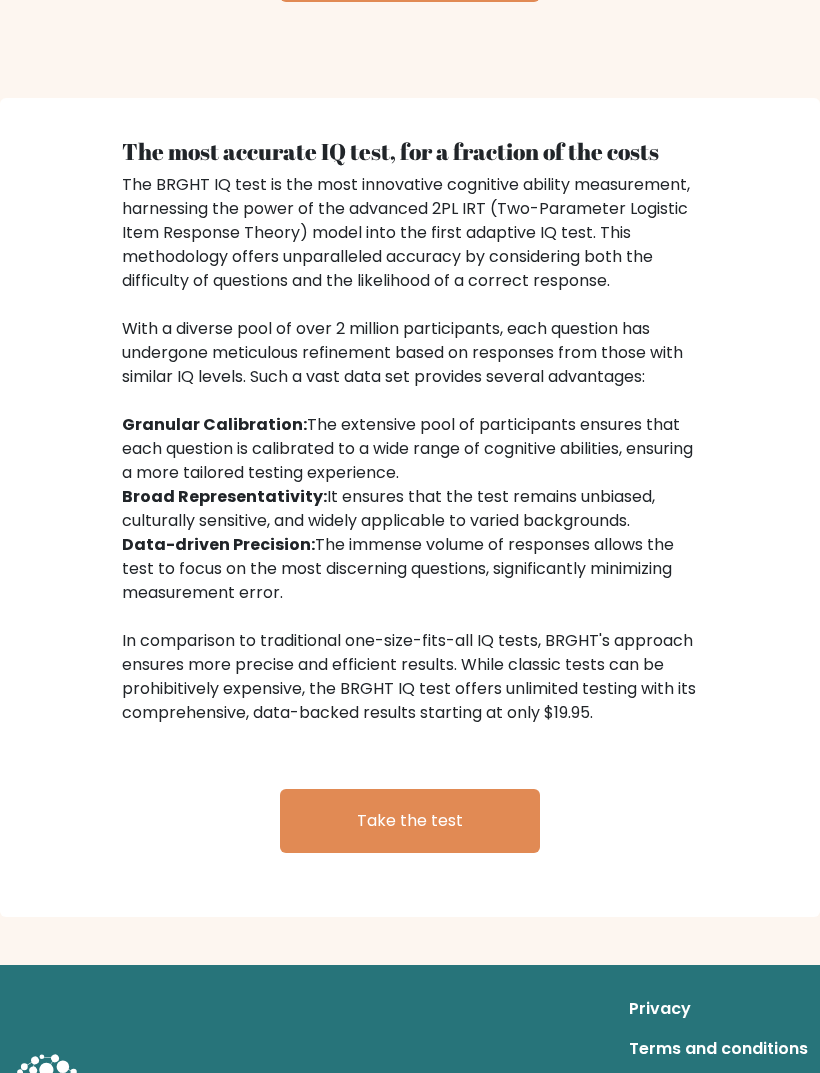 scroll, scrollTop: 2529, scrollLeft: 0, axis: vertical 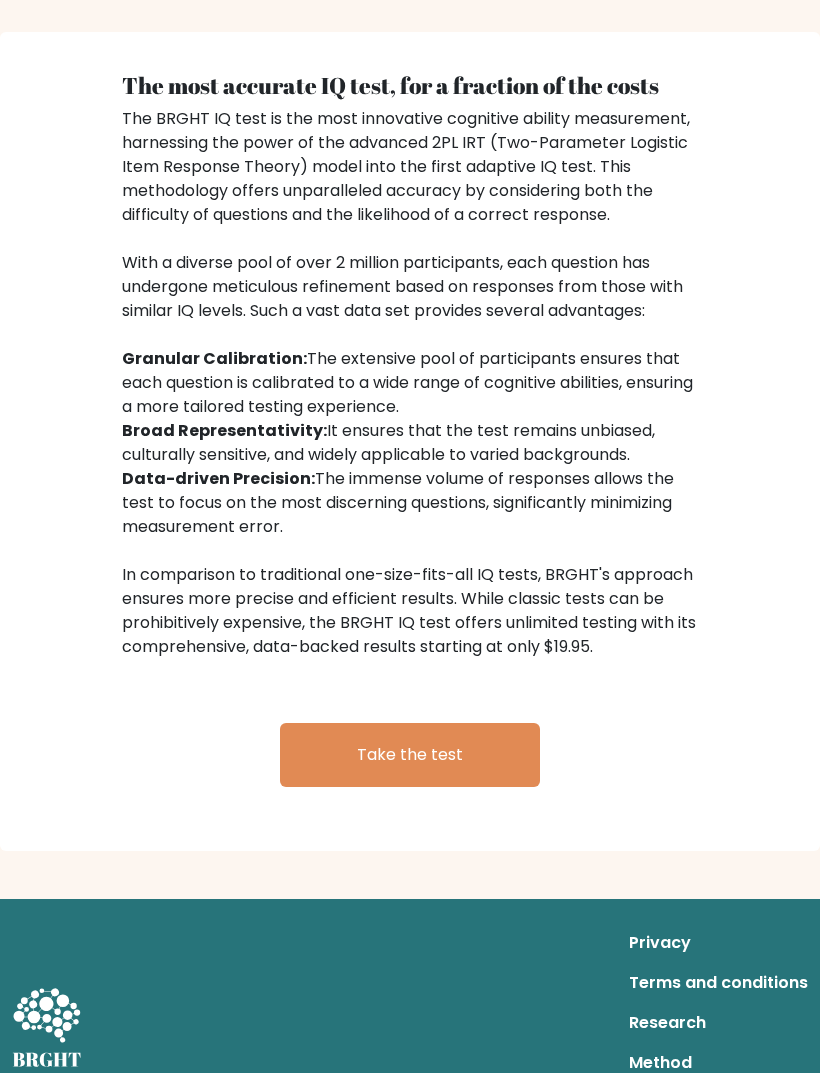 click on "Method" at bounding box center [718, 1063] 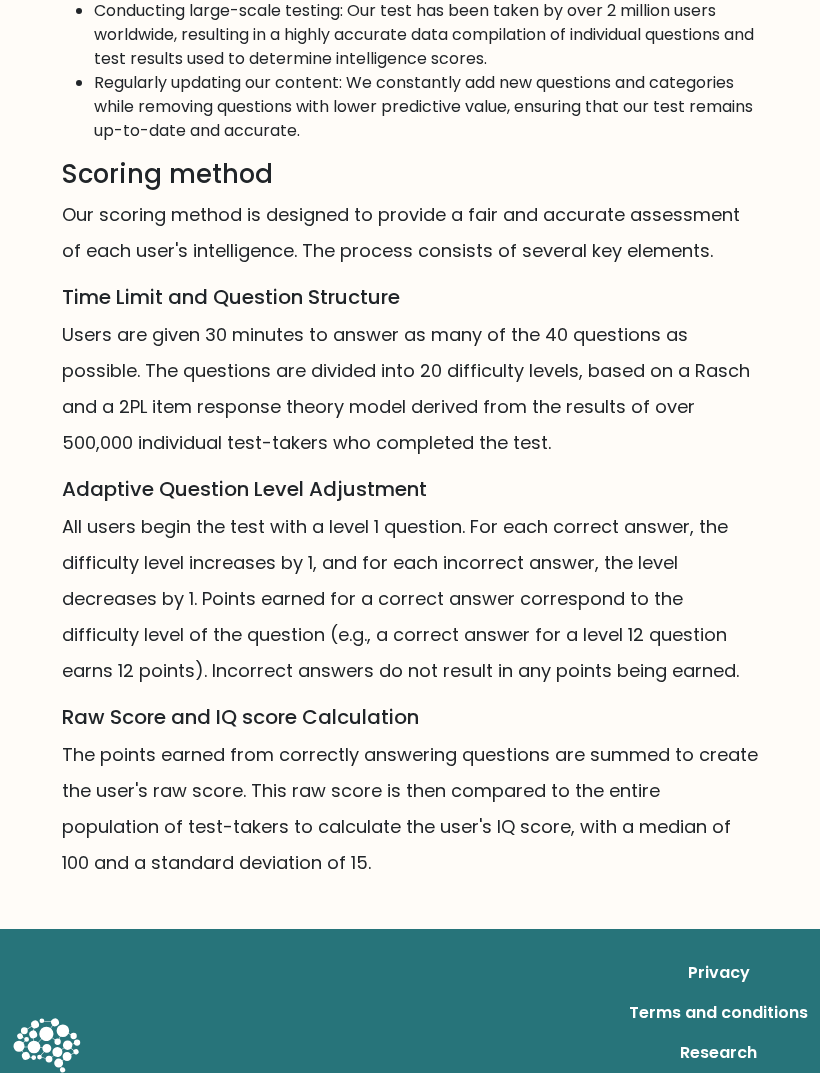 scroll, scrollTop: 1423, scrollLeft: 0, axis: vertical 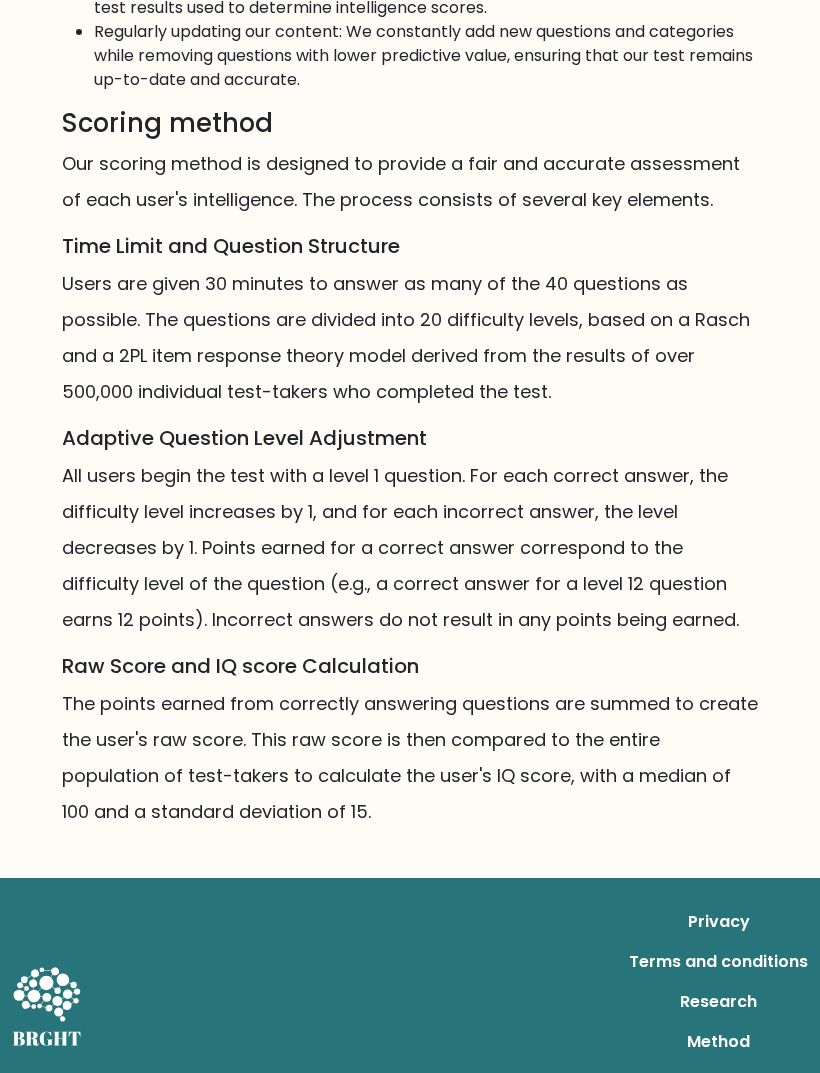 click on "Contact" at bounding box center [718, 1082] 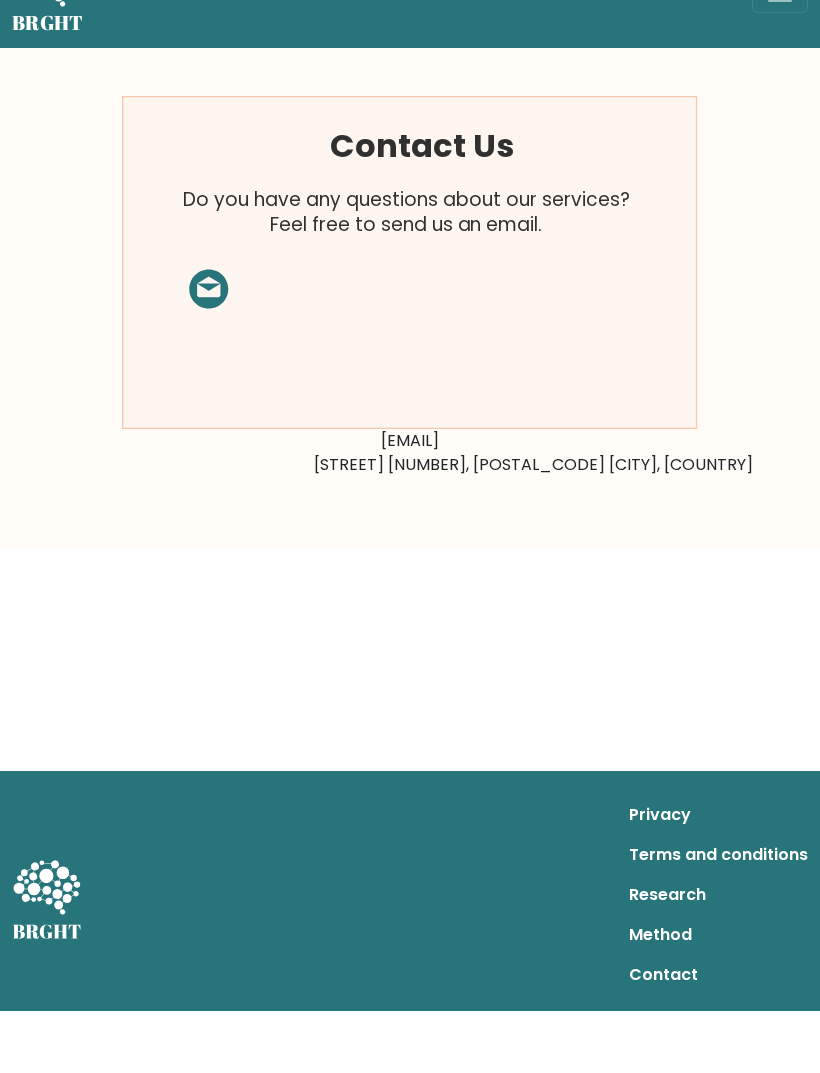 scroll, scrollTop: 0, scrollLeft: 0, axis: both 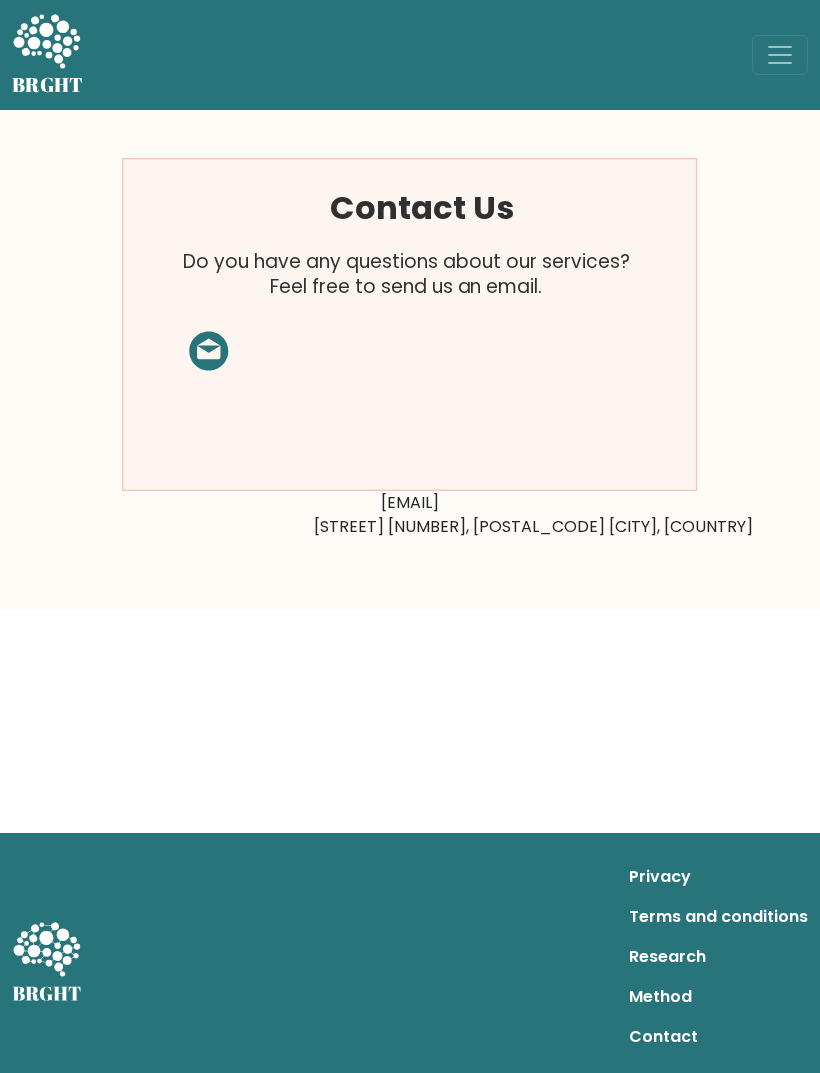 click 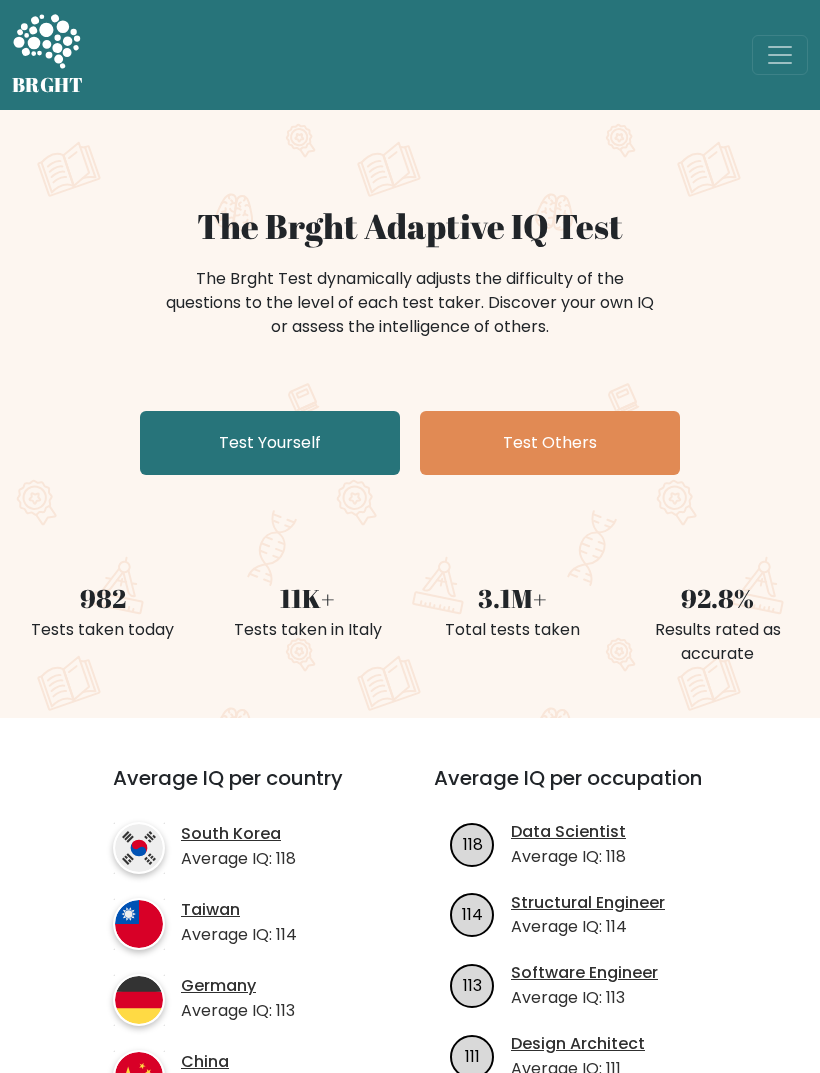 scroll, scrollTop: 0, scrollLeft: 0, axis: both 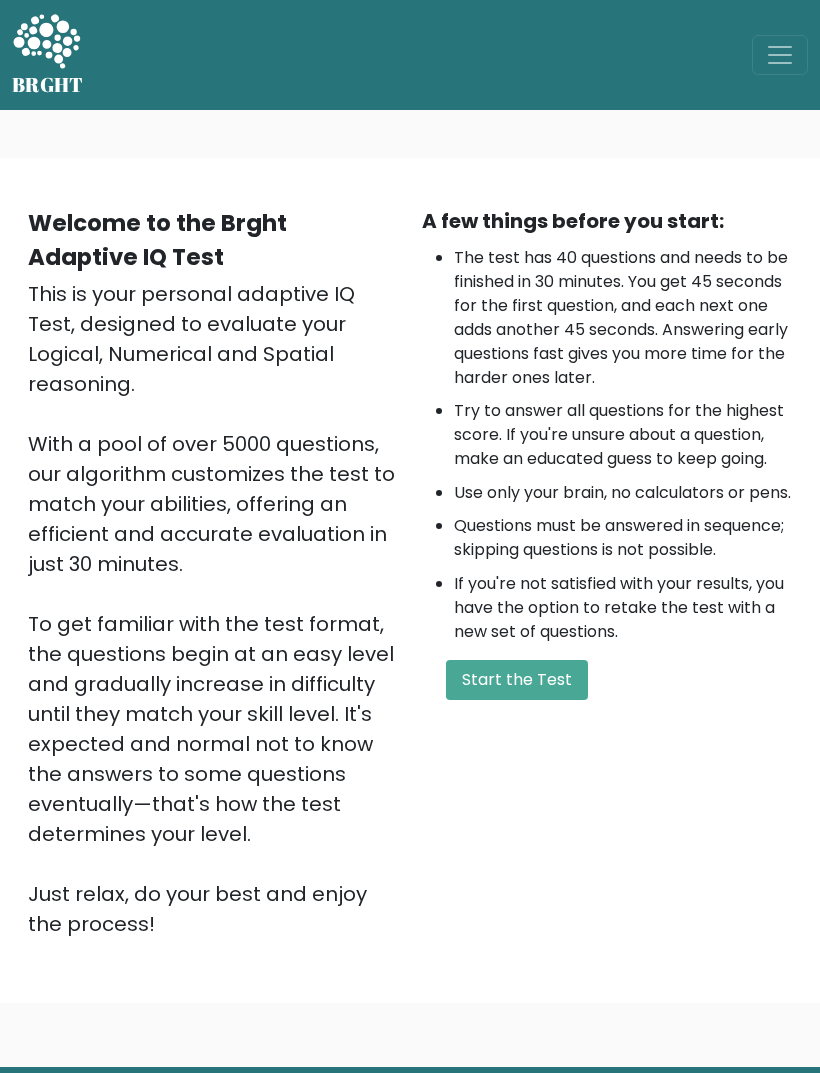click 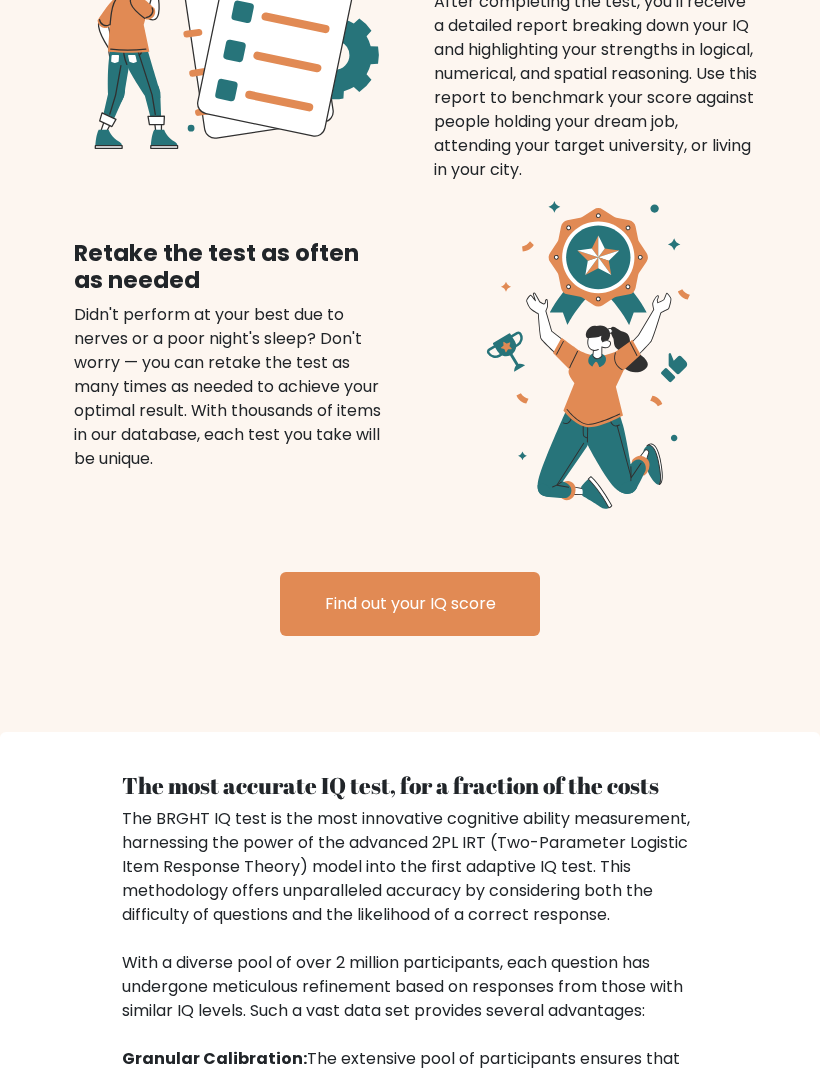 scroll, scrollTop: 1829, scrollLeft: 0, axis: vertical 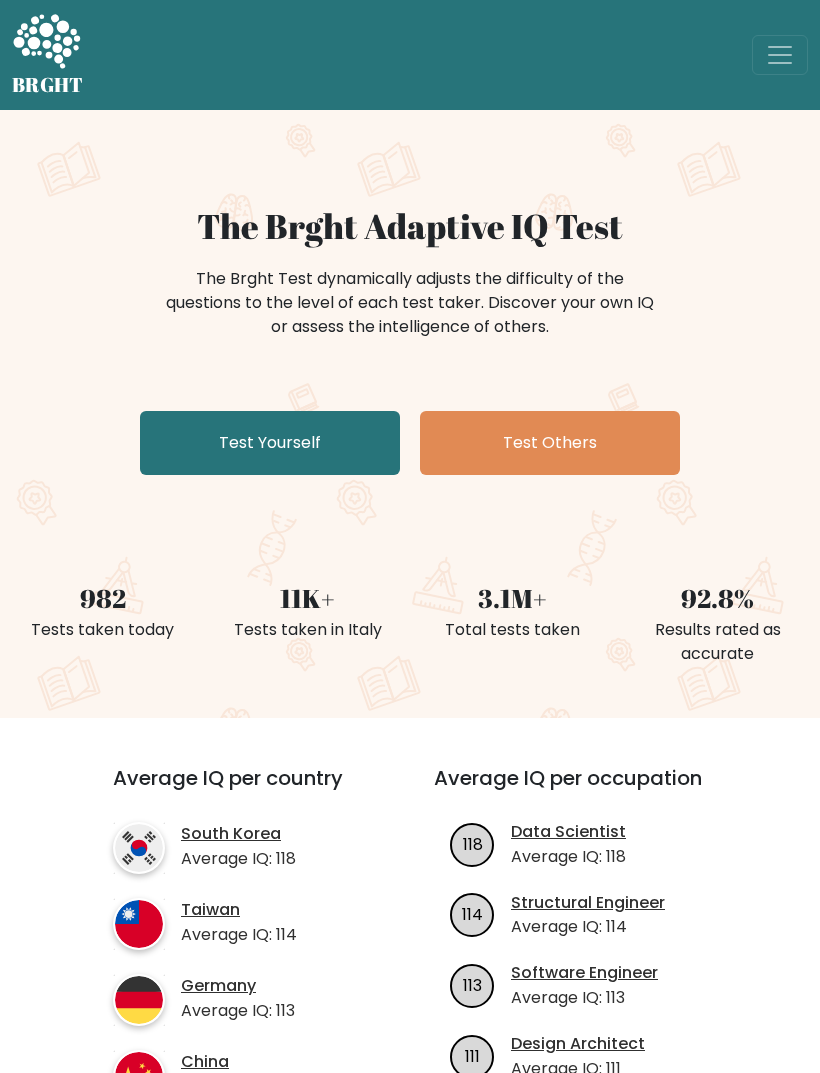 click at bounding box center [780, 55] 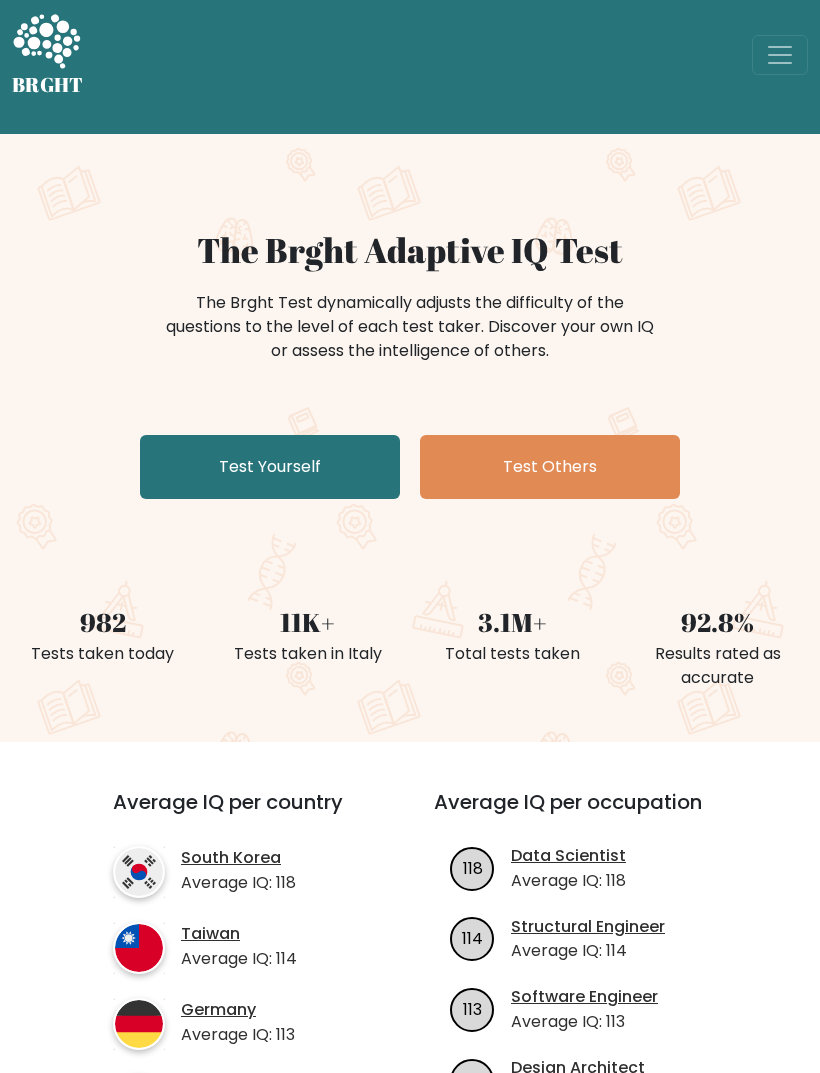 click at bounding box center (780, 55) 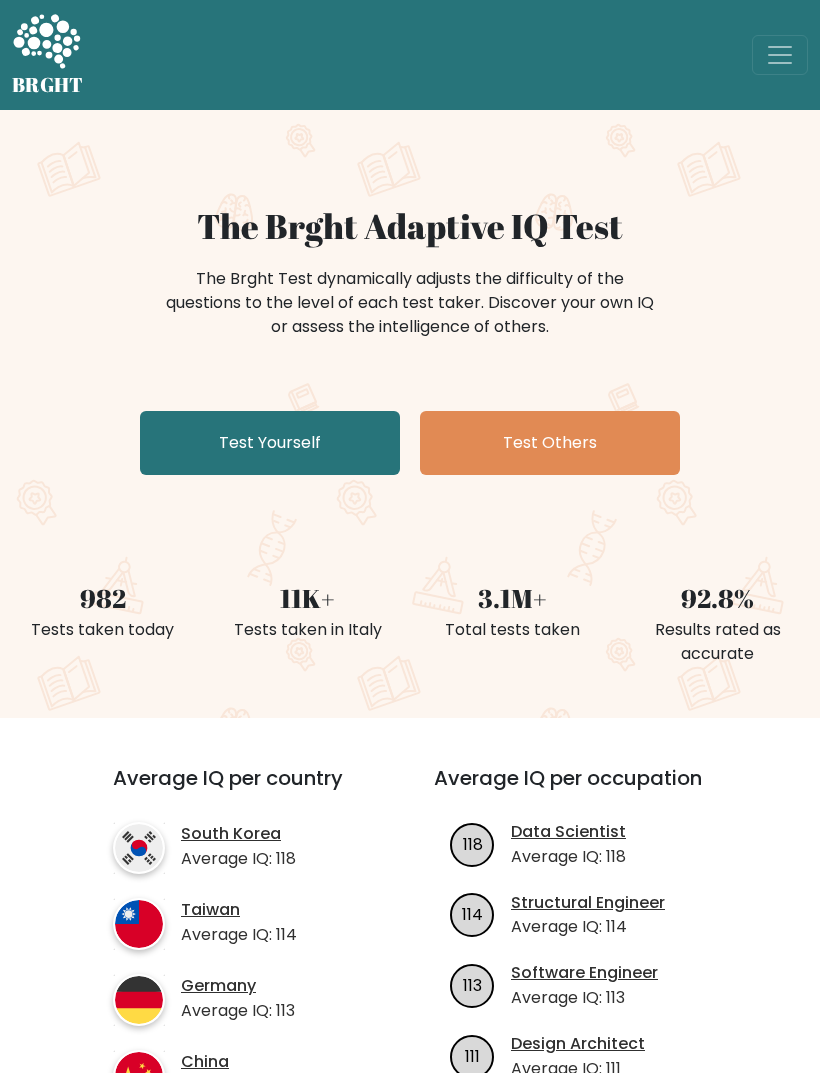 click at bounding box center [780, 55] 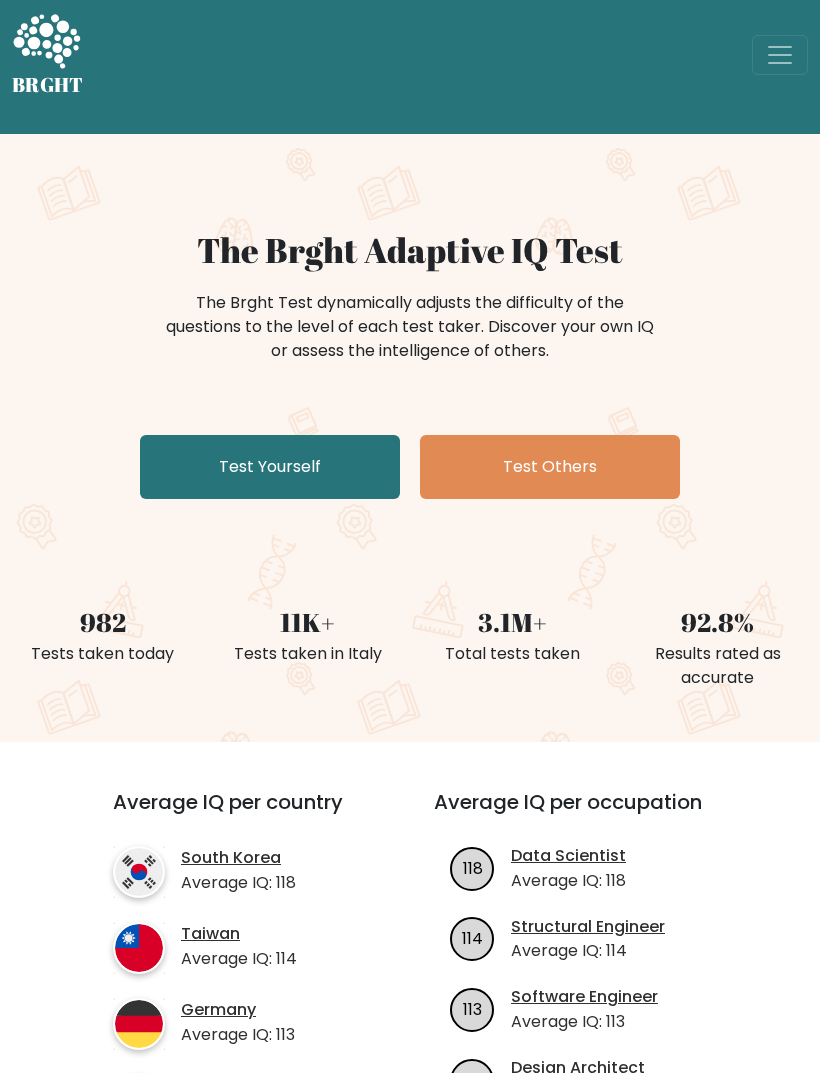 click 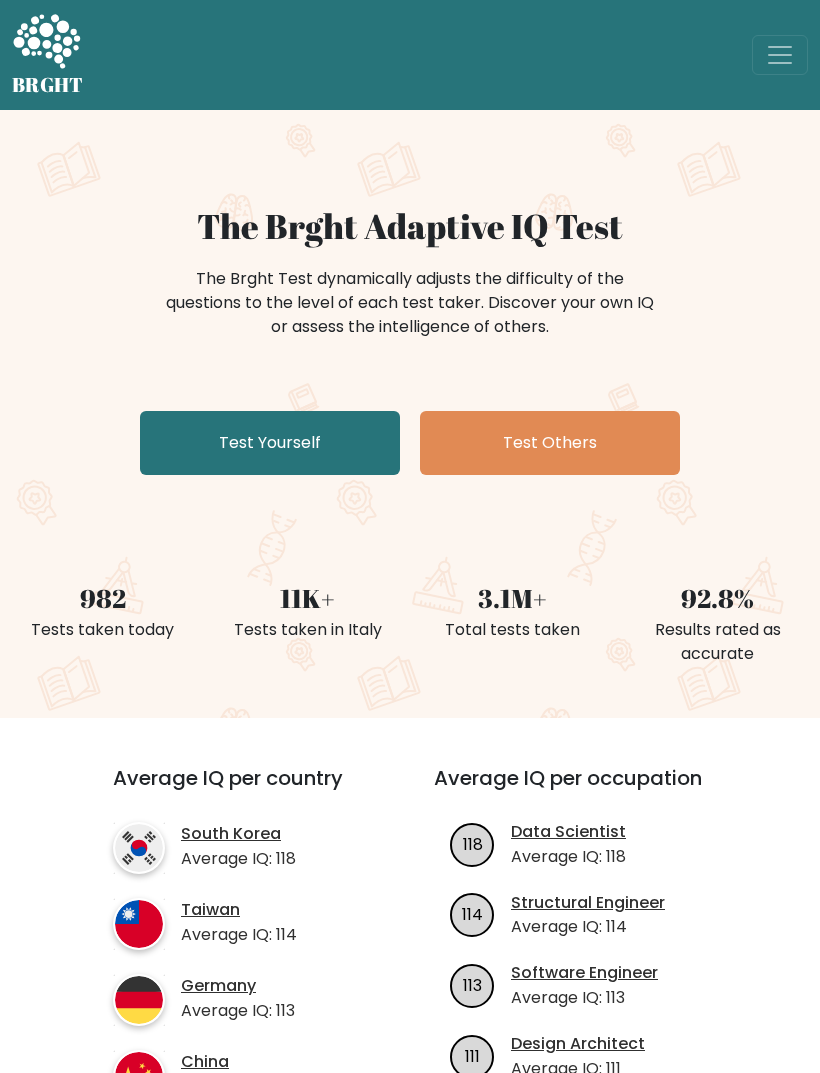 scroll, scrollTop: 0, scrollLeft: 0, axis: both 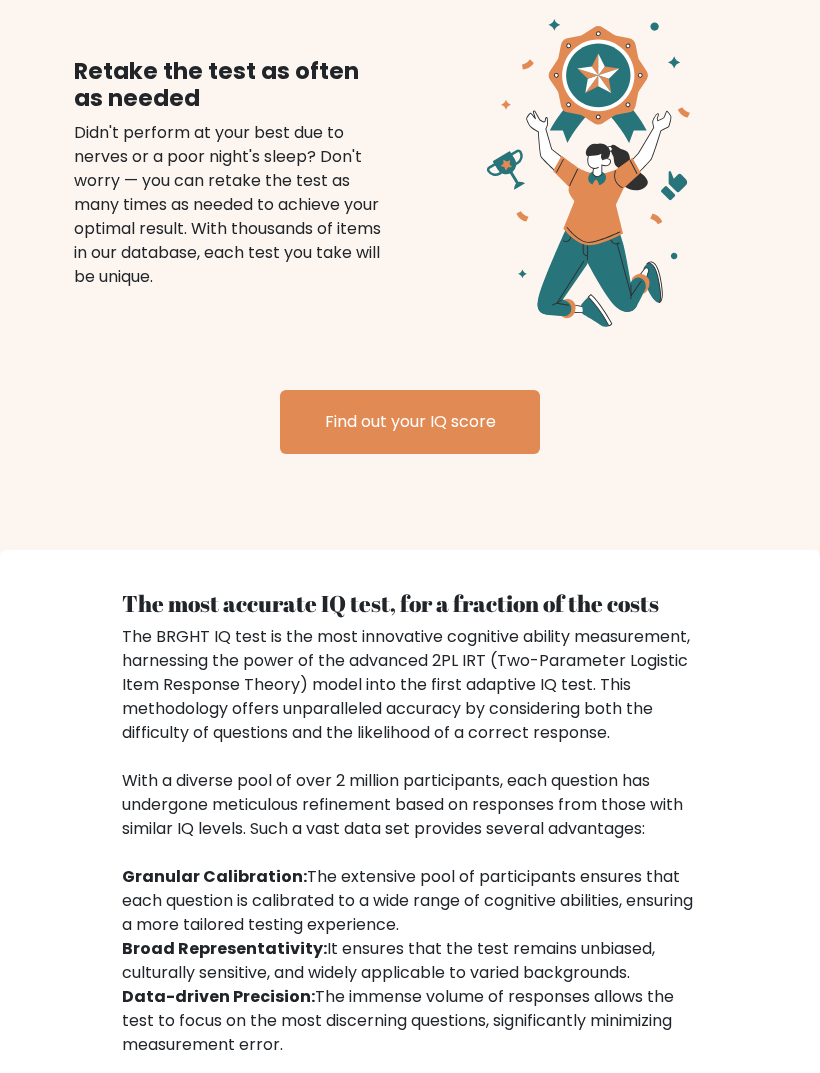 click on "Find out your IQ score" at bounding box center [410, 423] 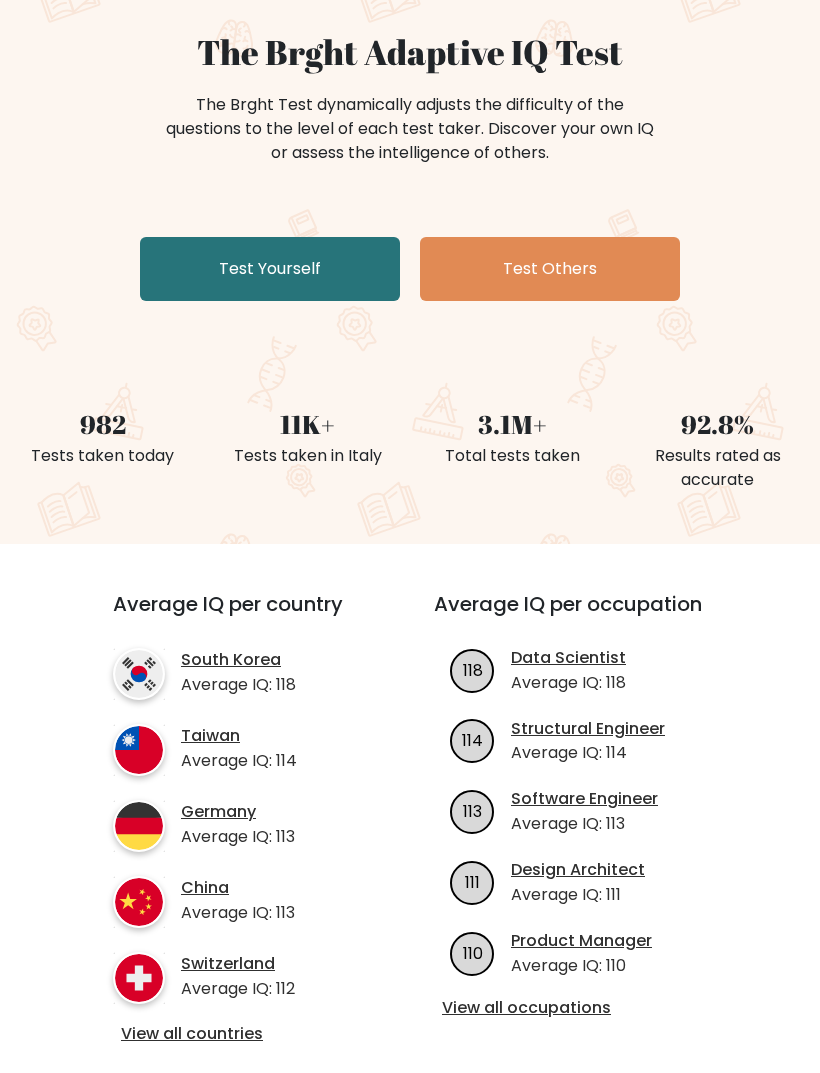 scroll, scrollTop: 0, scrollLeft: 0, axis: both 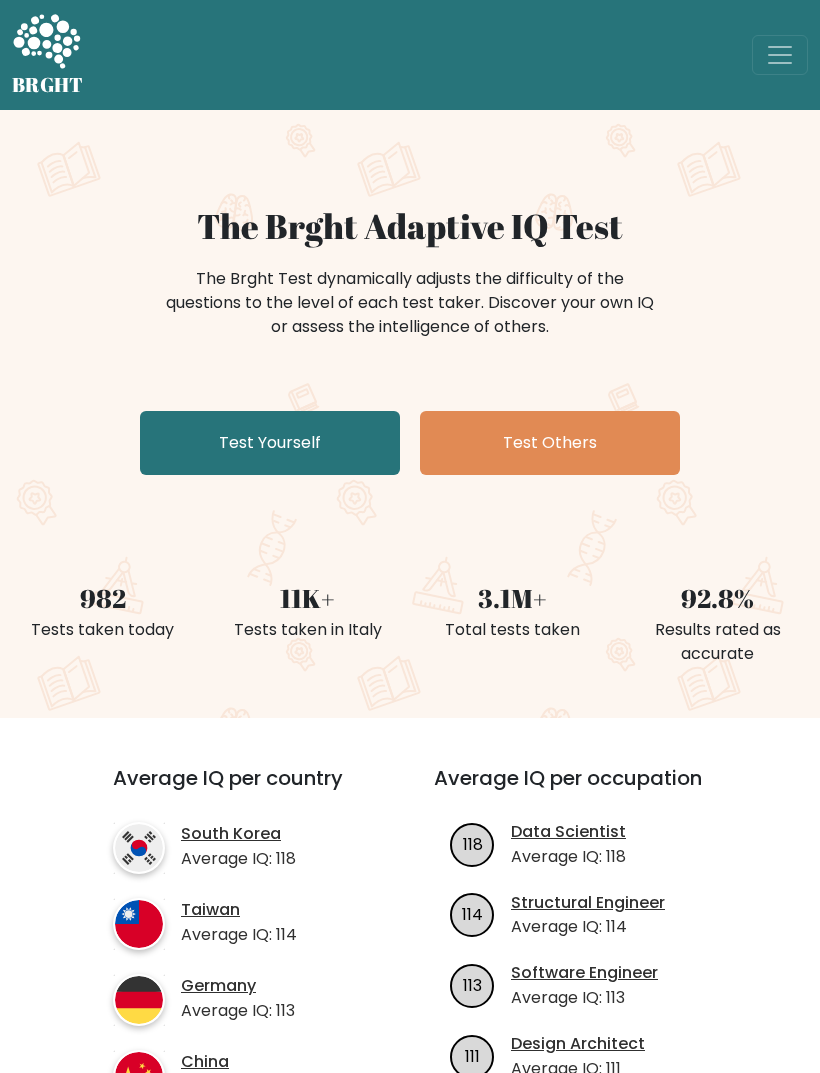 click at bounding box center (780, 55) 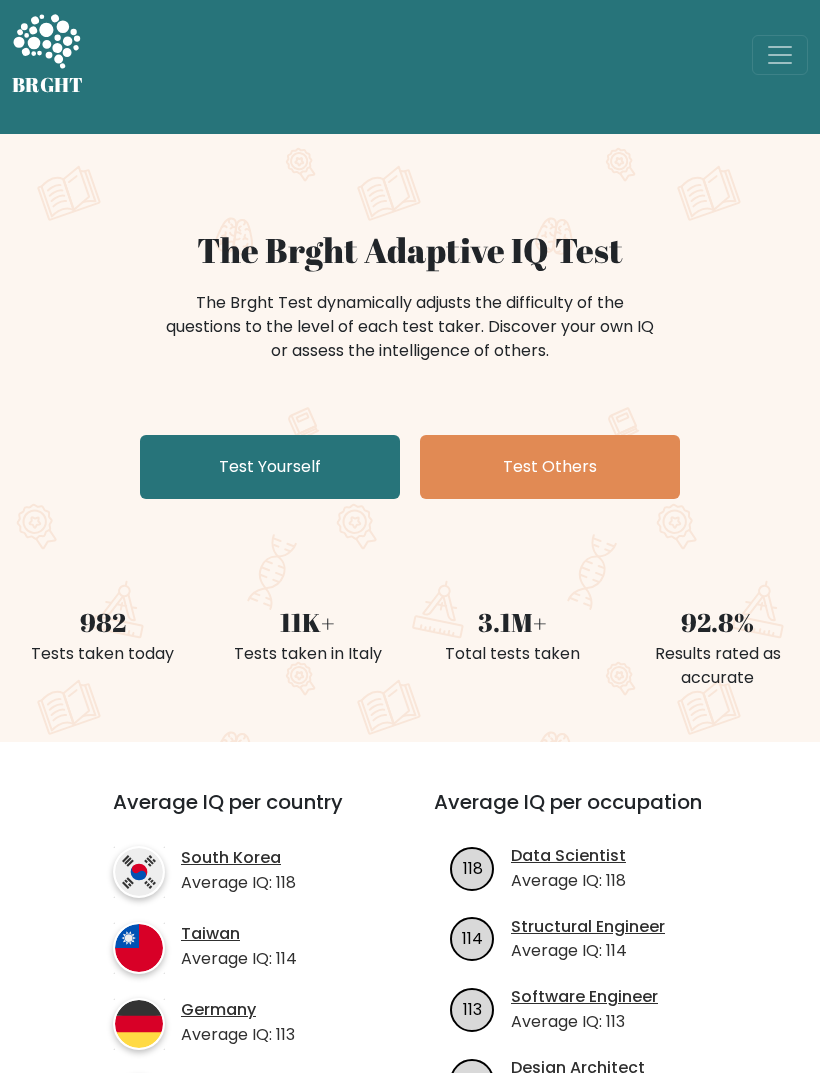 click at bounding box center [780, 55] 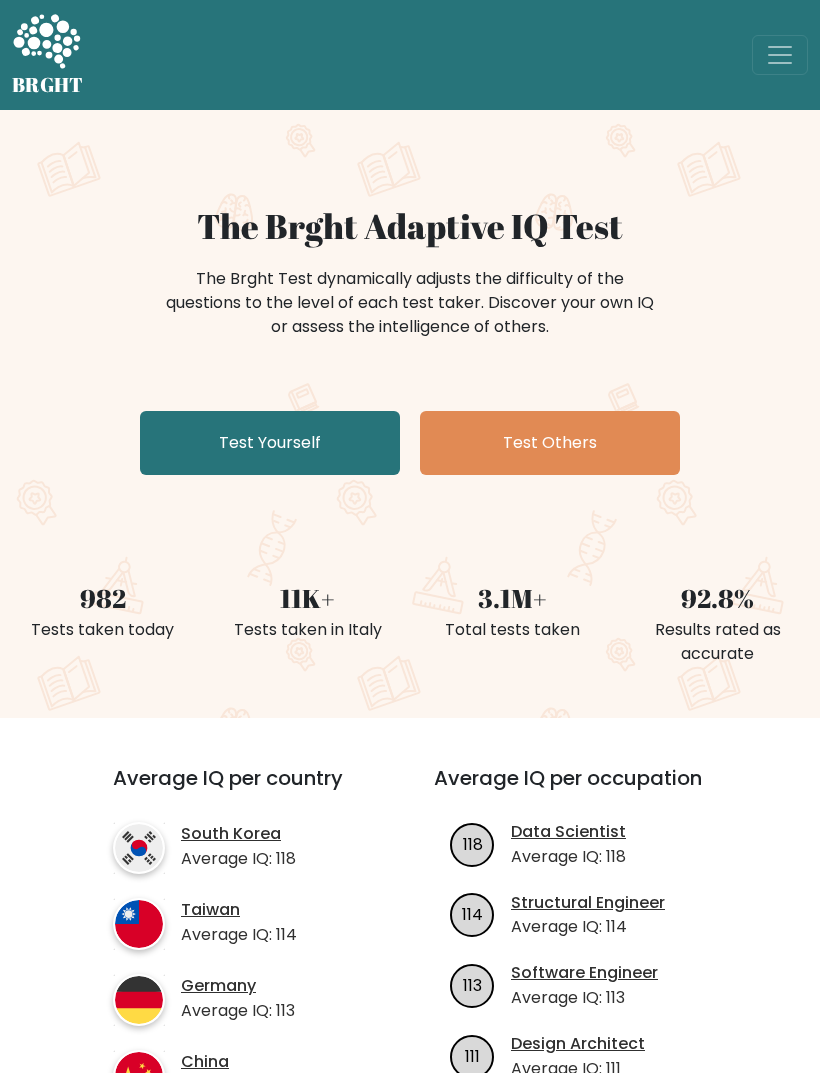 click at bounding box center (780, 55) 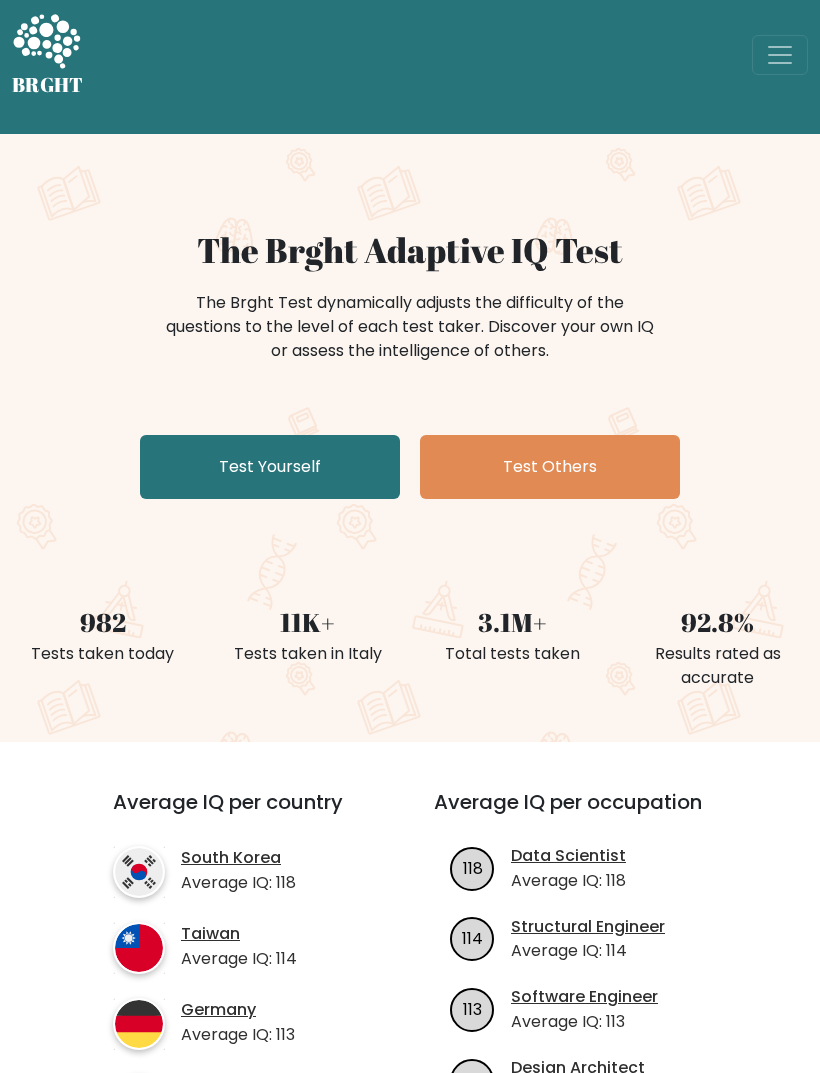 click at bounding box center [780, 55] 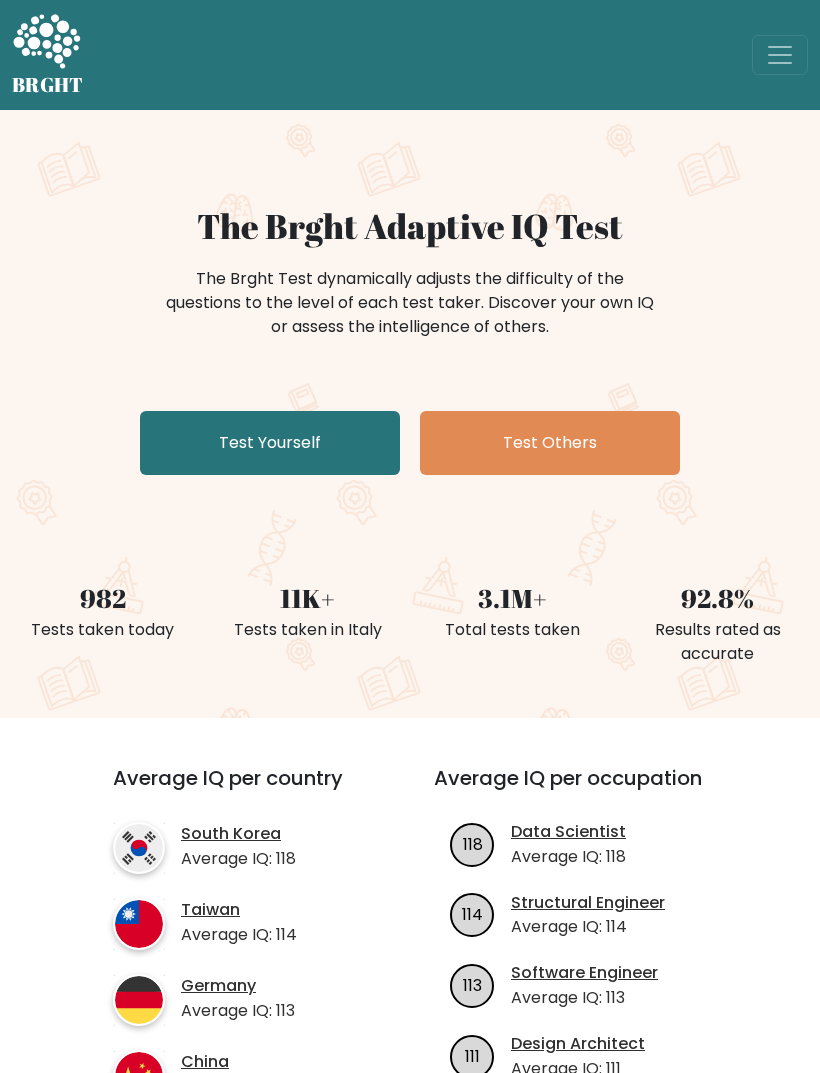 click at bounding box center (780, 55) 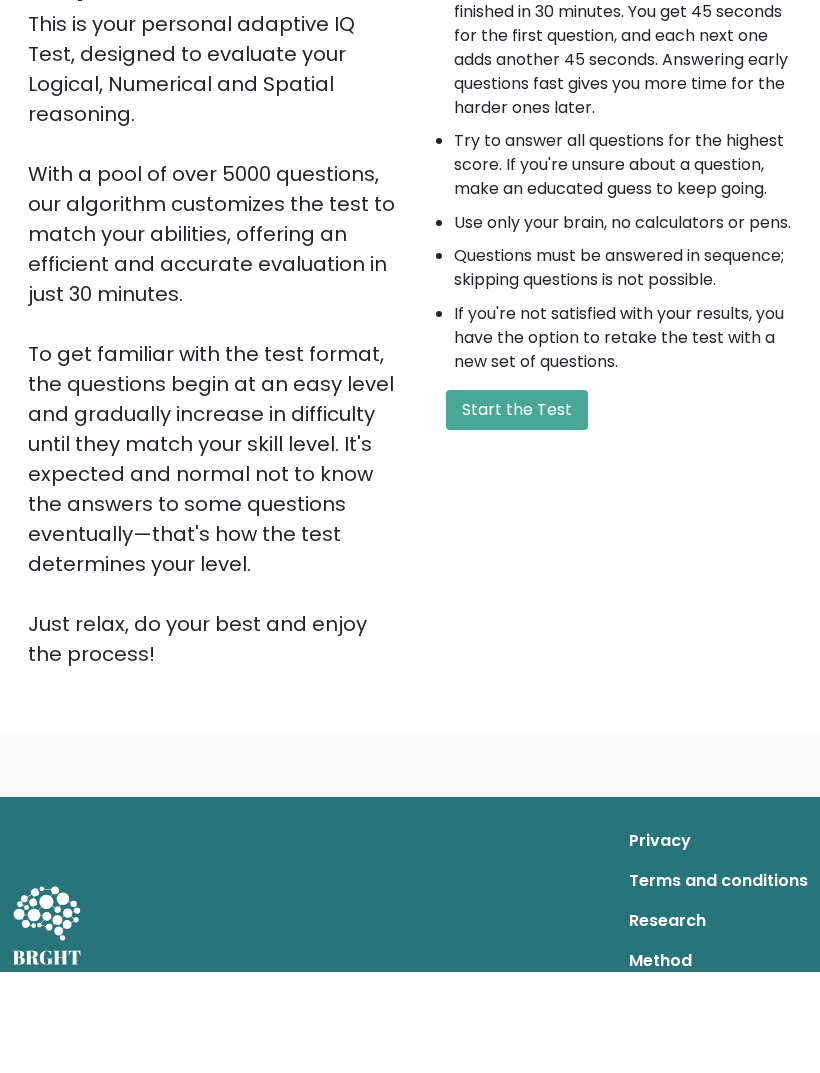 scroll, scrollTop: 0, scrollLeft: 0, axis: both 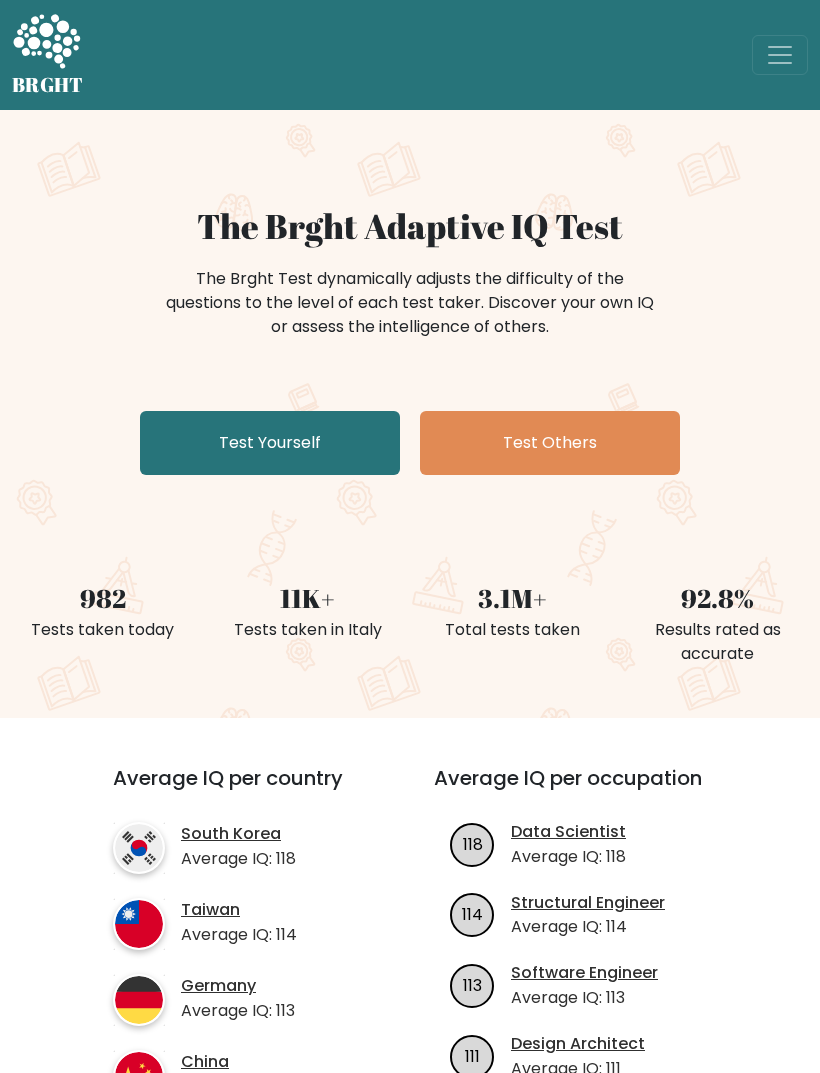 click at bounding box center (780, 55) 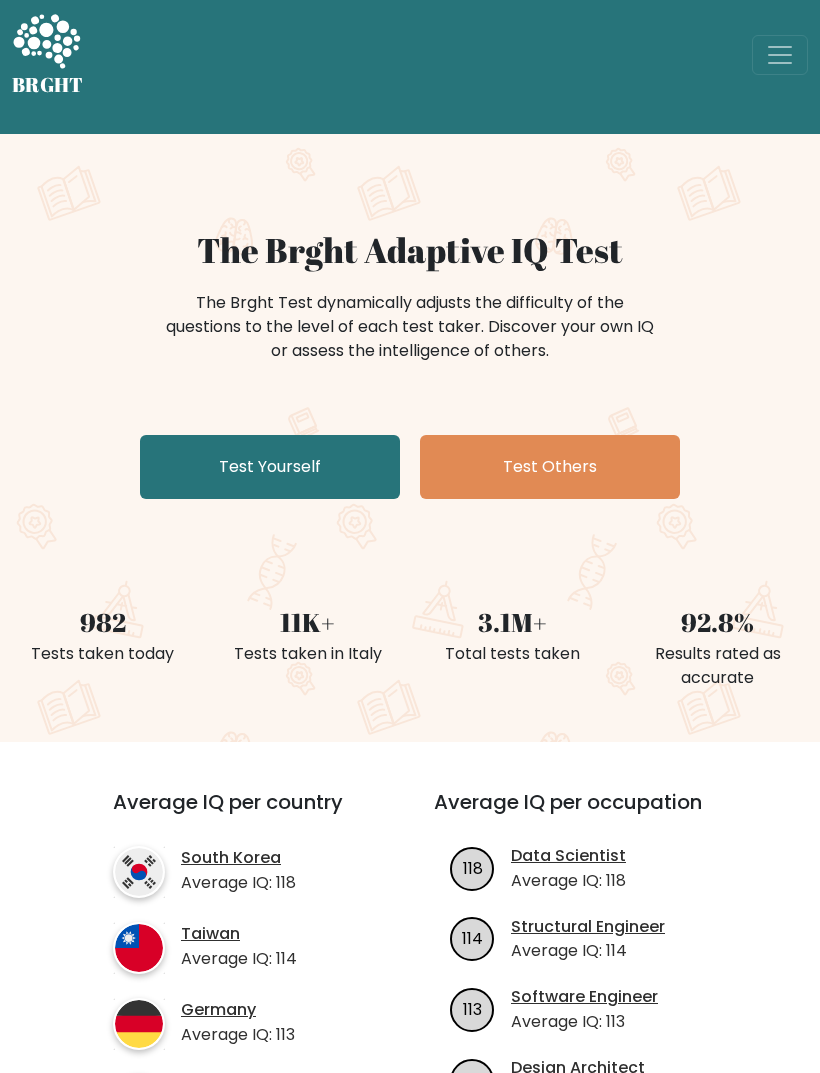 click on "The Brght Adaptive IQ Test
The Brght Test dynamically adjusts the difficulty of the questions to the level of each test taker. Discover your own IQ or assess the intelligence of others.
Test Yourself
Test Others" at bounding box center (410, 368) 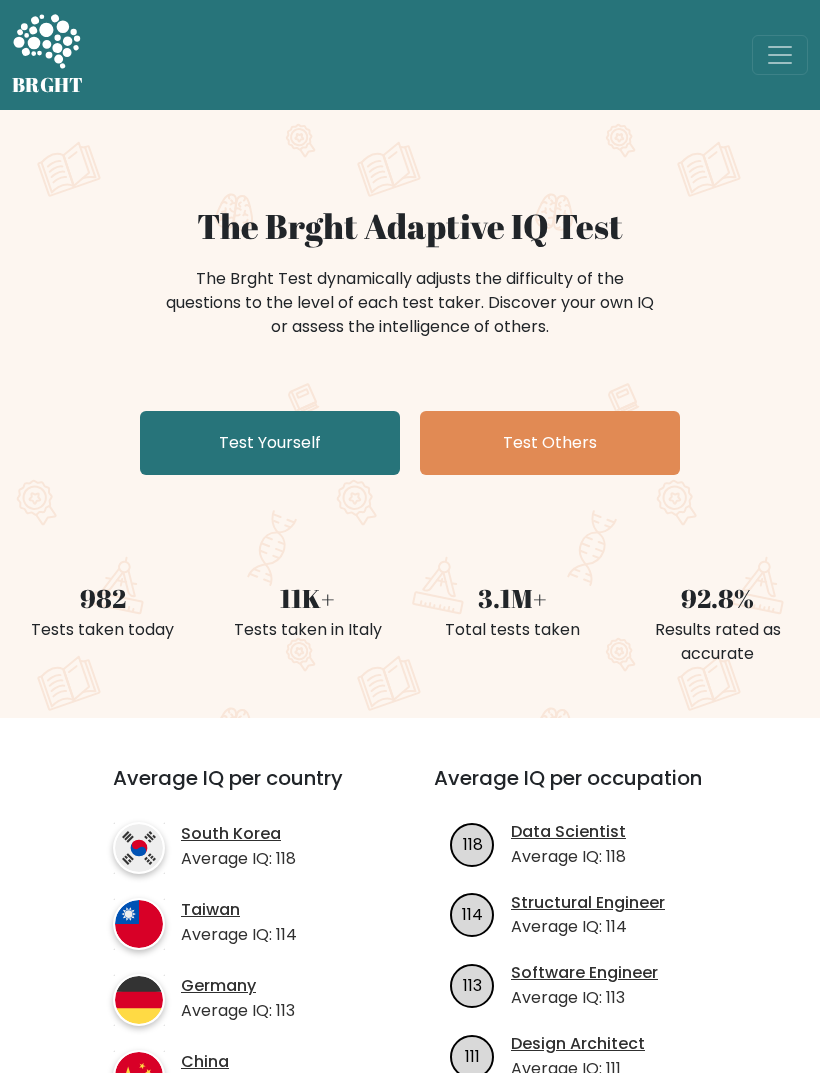 click at bounding box center (780, 55) 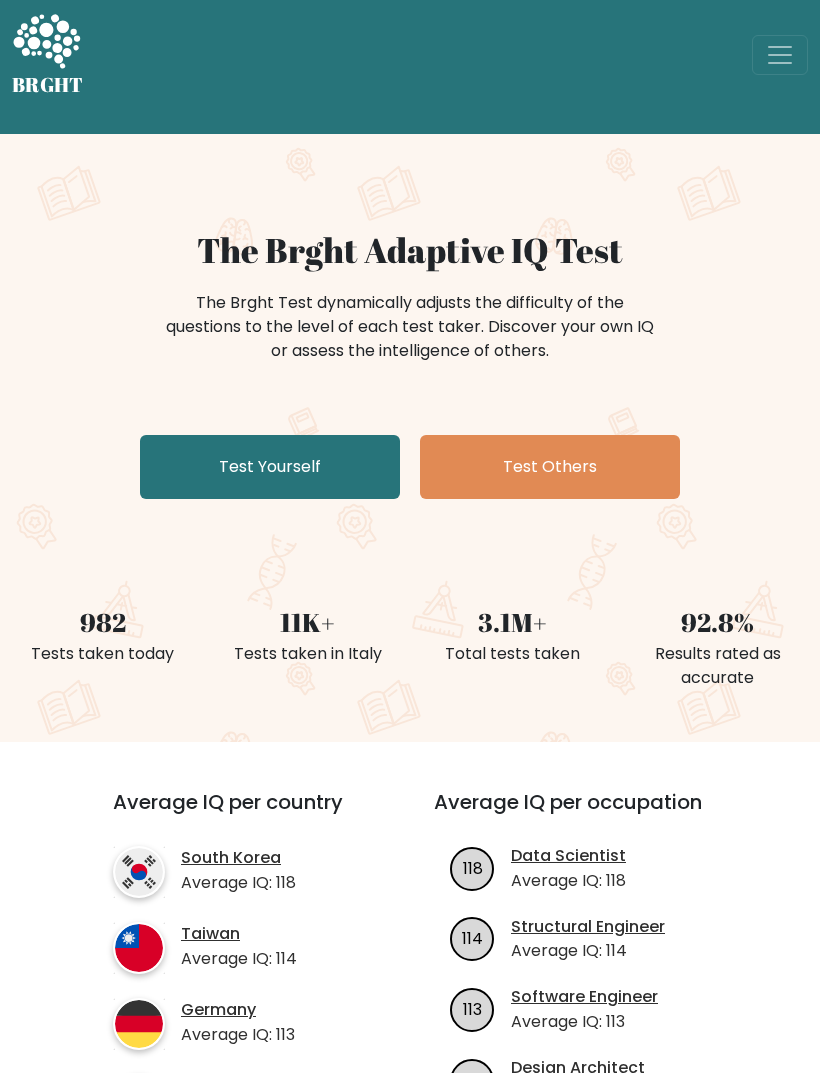 click at bounding box center [780, 55] 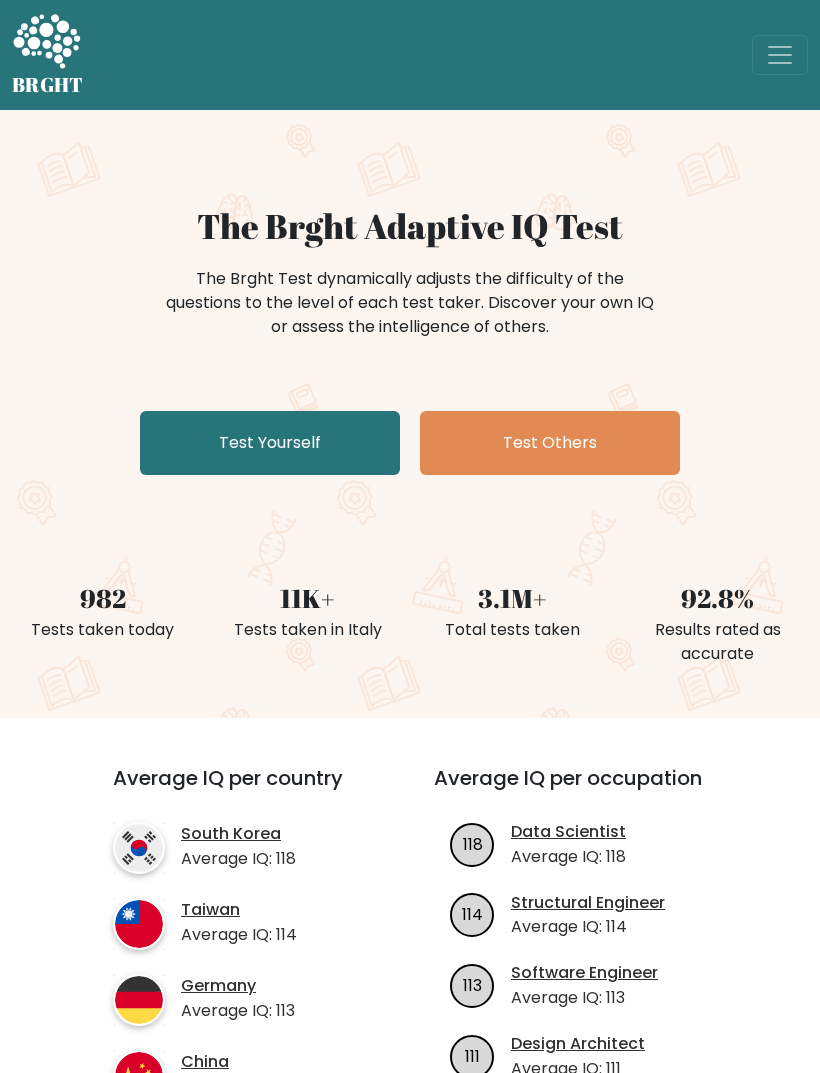 click at bounding box center [780, 55] 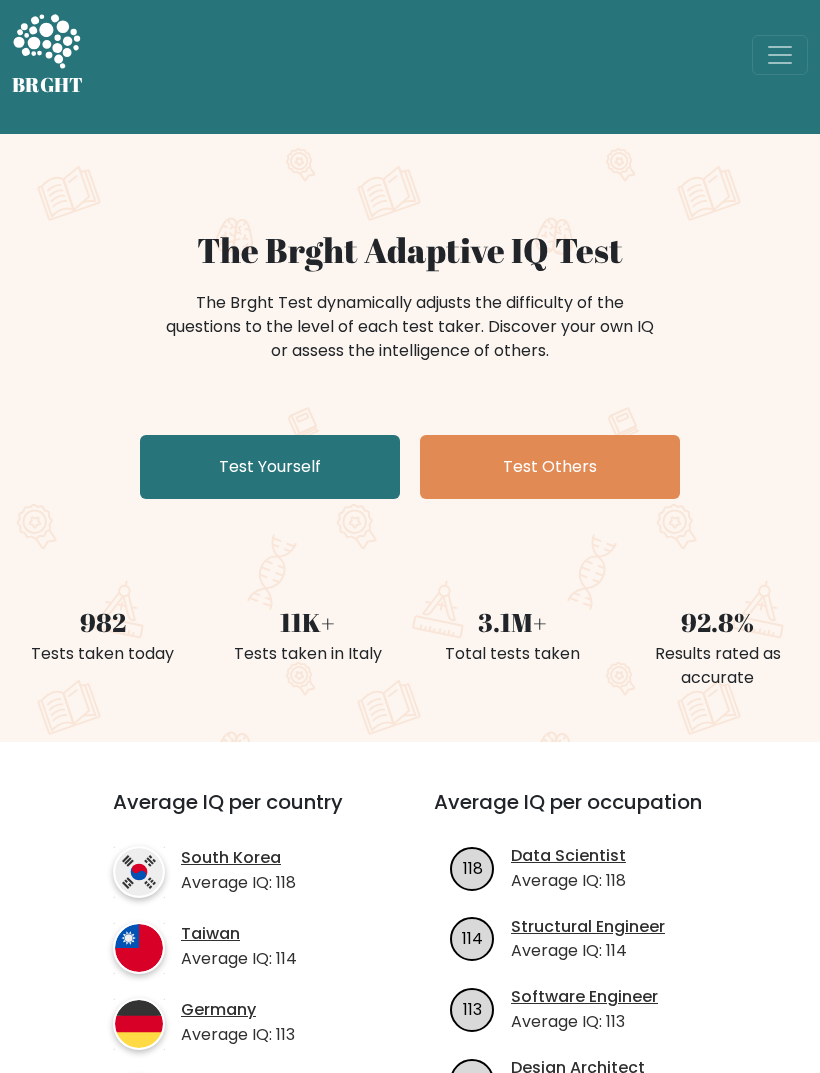 click at bounding box center (780, 55) 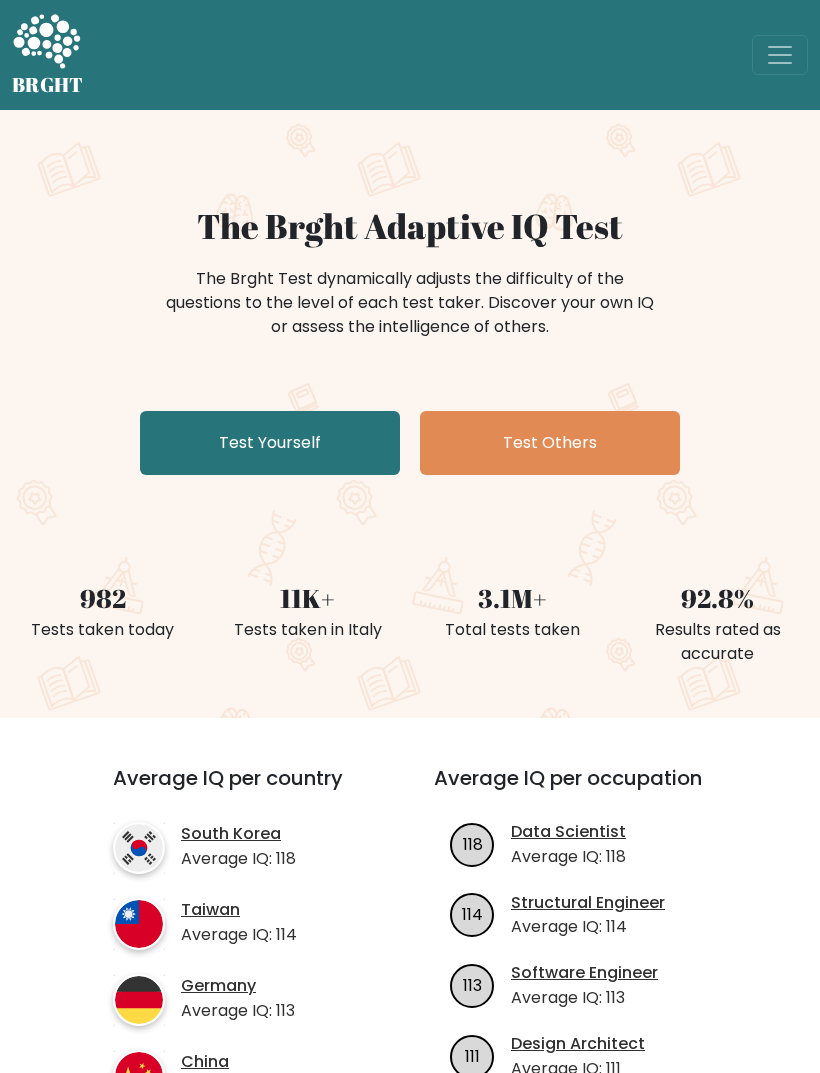 scroll, scrollTop: 0, scrollLeft: 0, axis: both 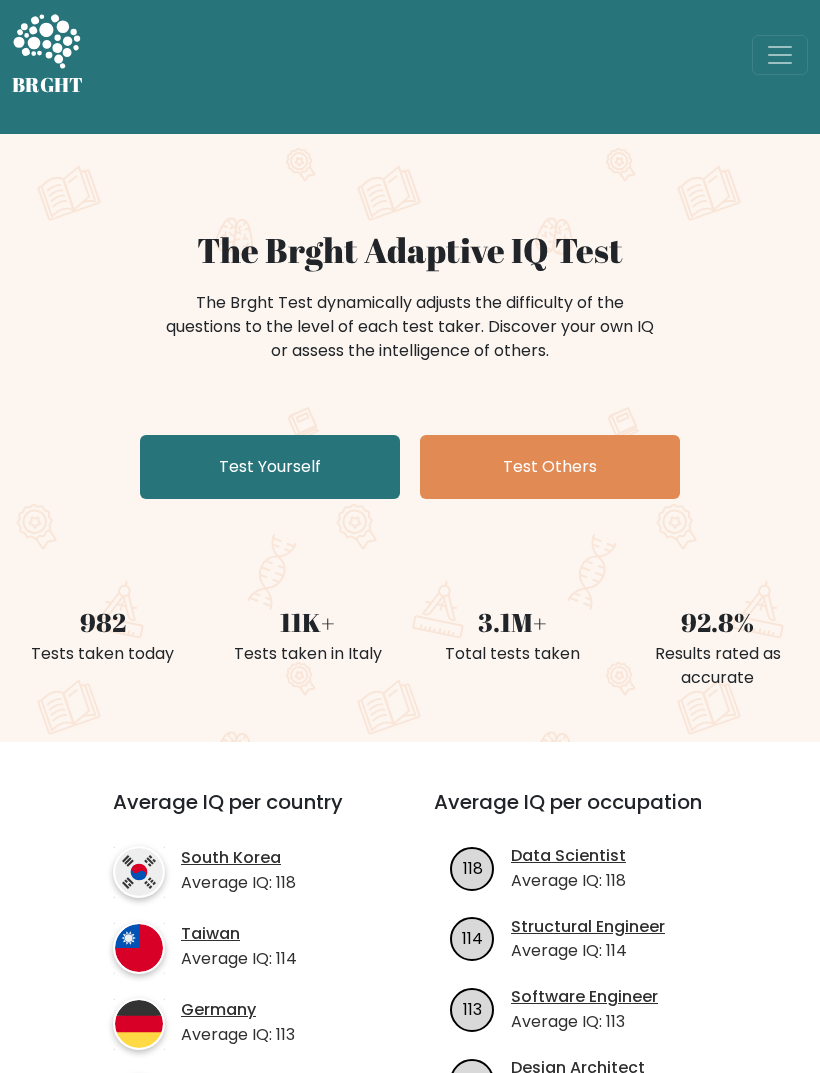click at bounding box center (780, 55) 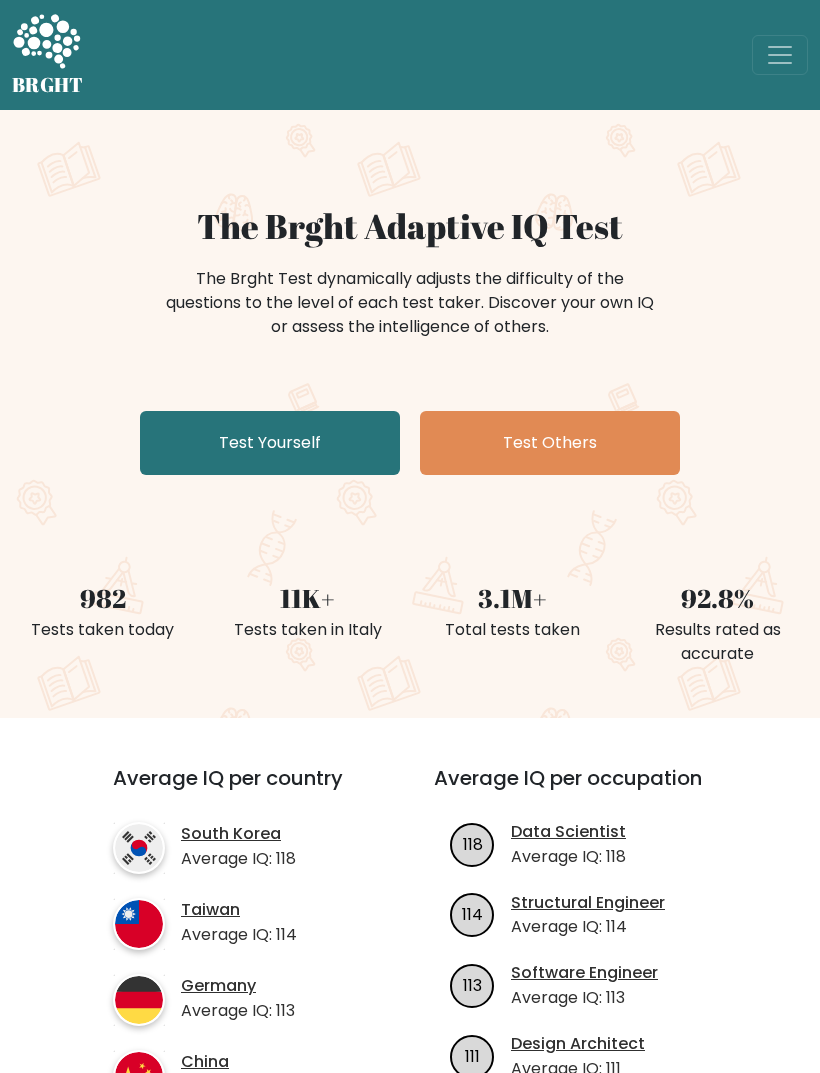 scroll, scrollTop: 0, scrollLeft: 0, axis: both 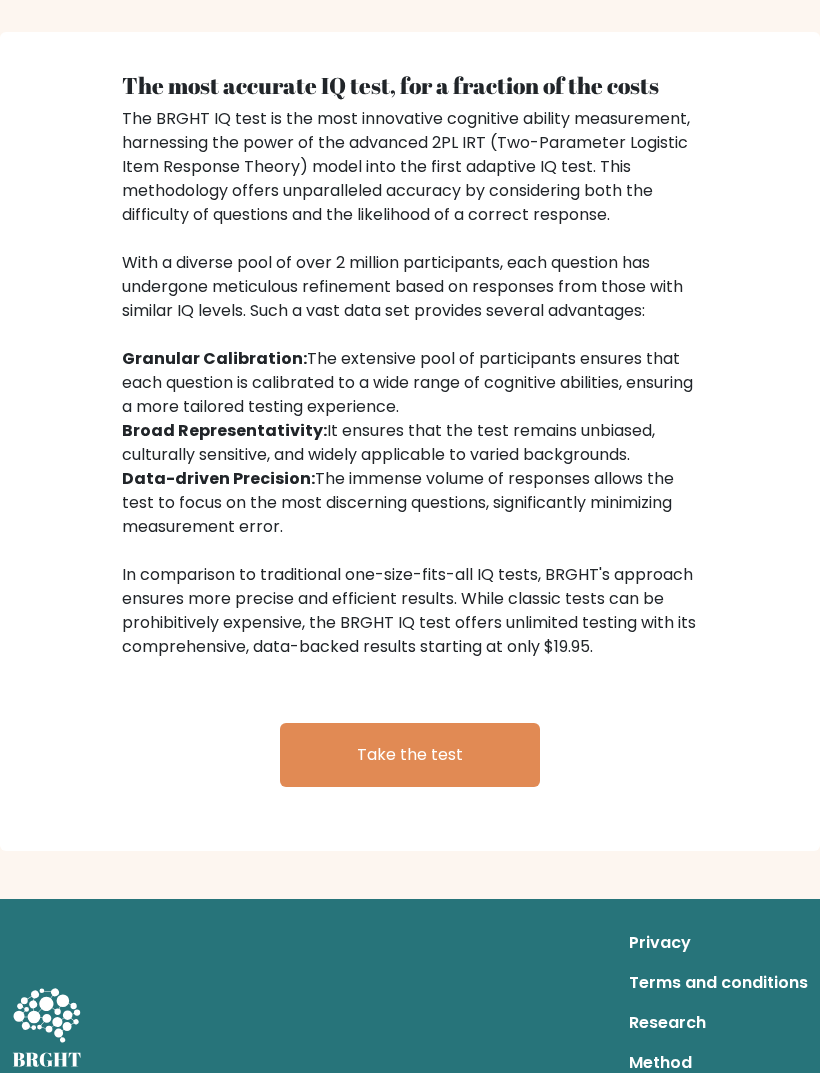 click 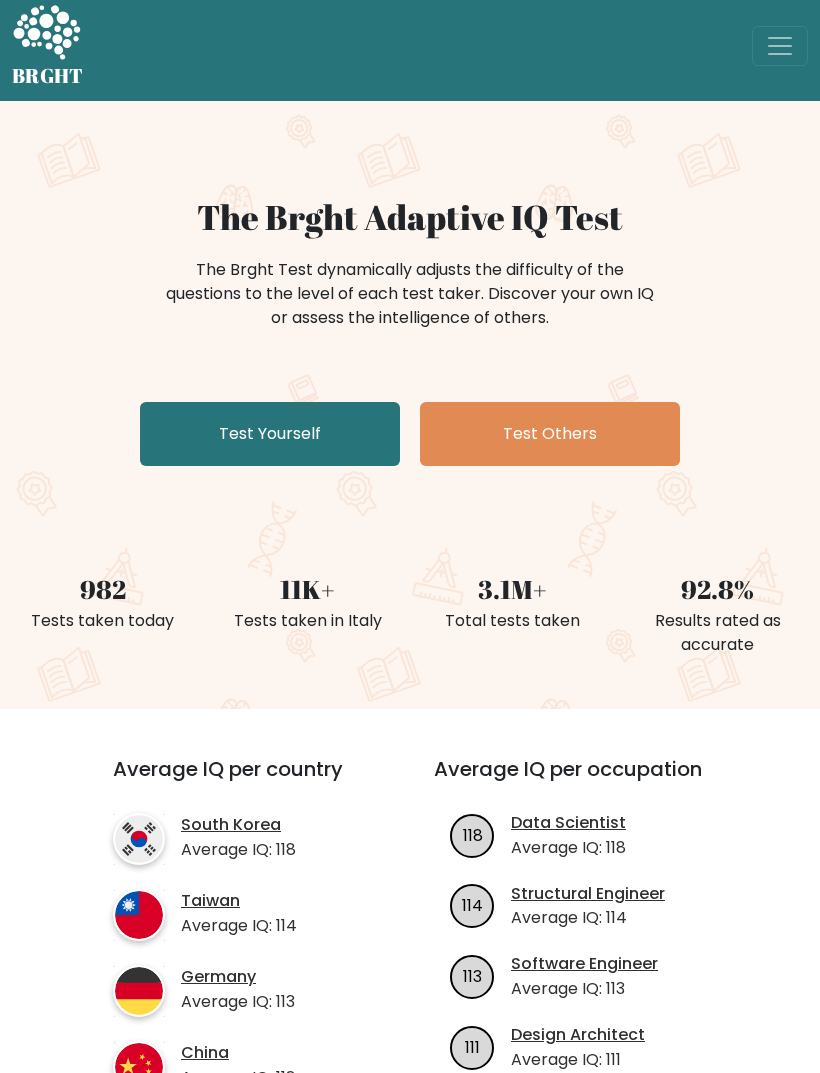 scroll, scrollTop: 0, scrollLeft: 0, axis: both 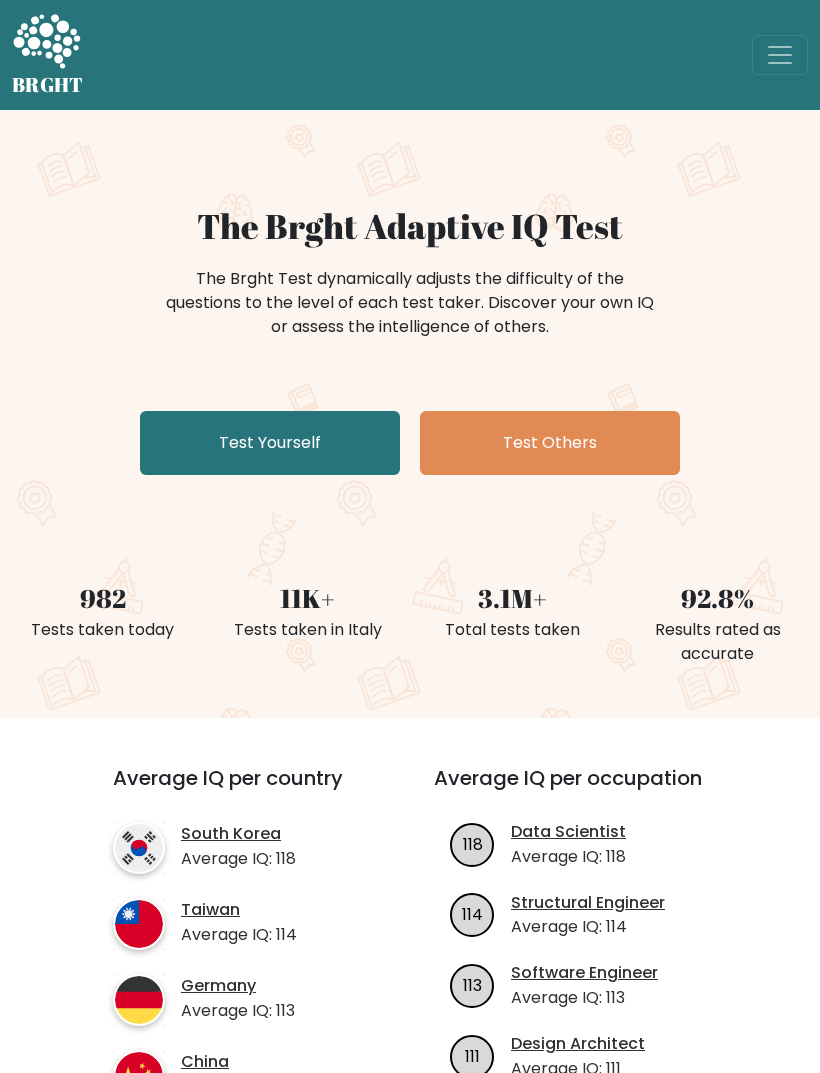 click 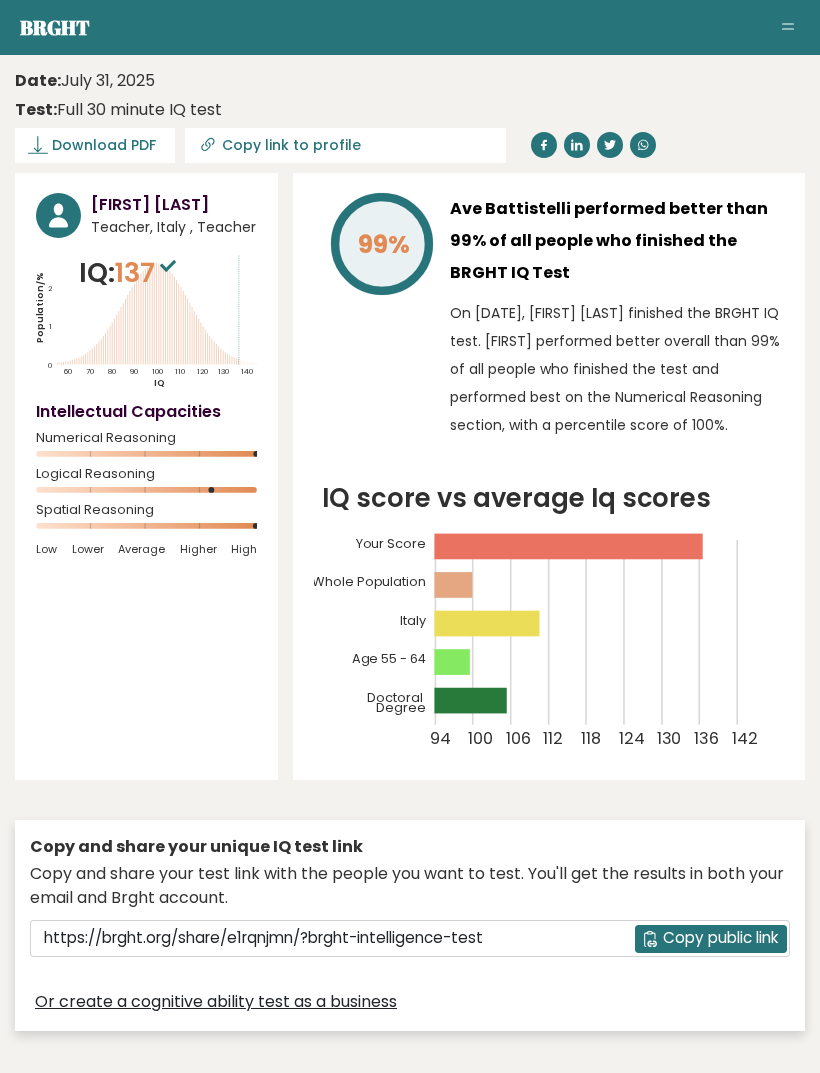 scroll, scrollTop: 0, scrollLeft: 0, axis: both 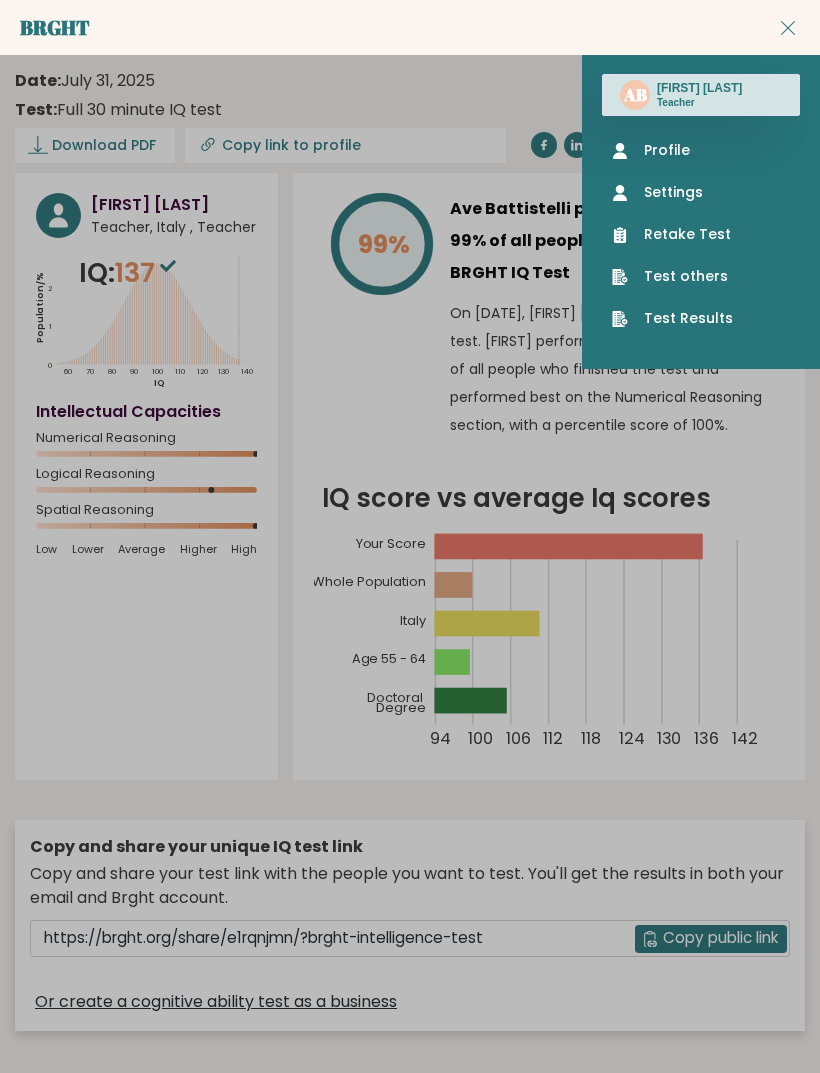 click on "Profile" at bounding box center (701, 150) 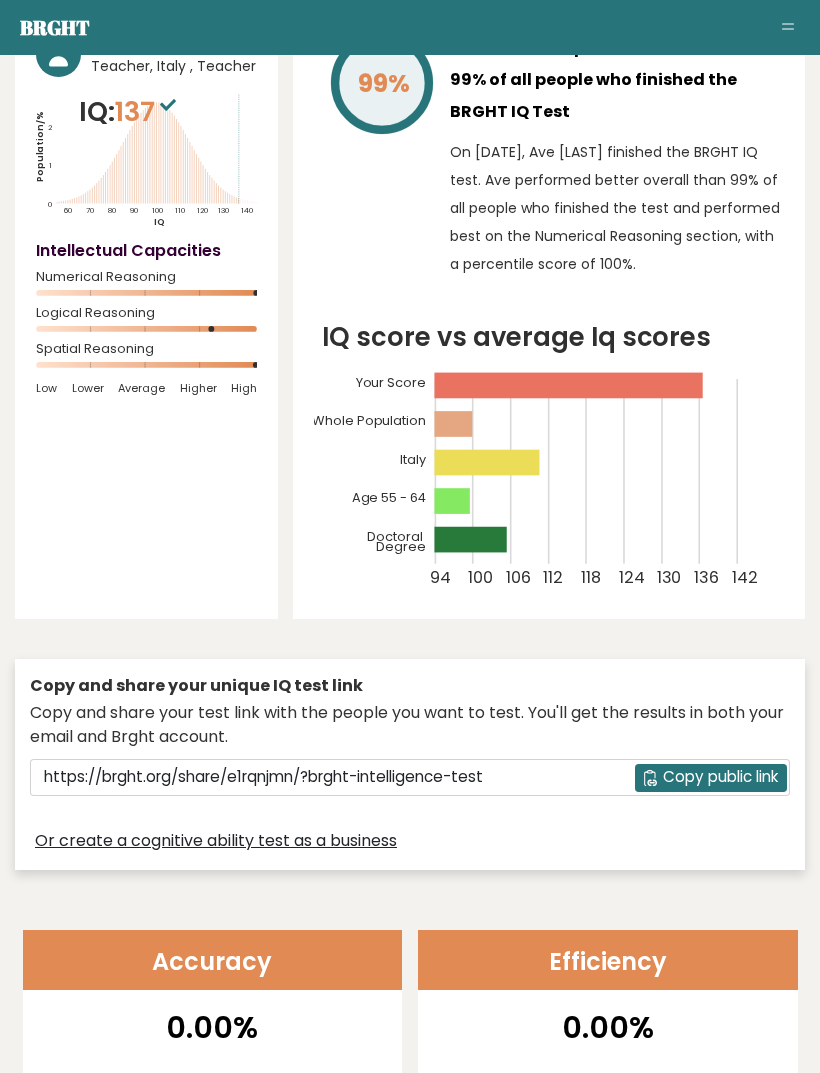 scroll, scrollTop: 0, scrollLeft: 0, axis: both 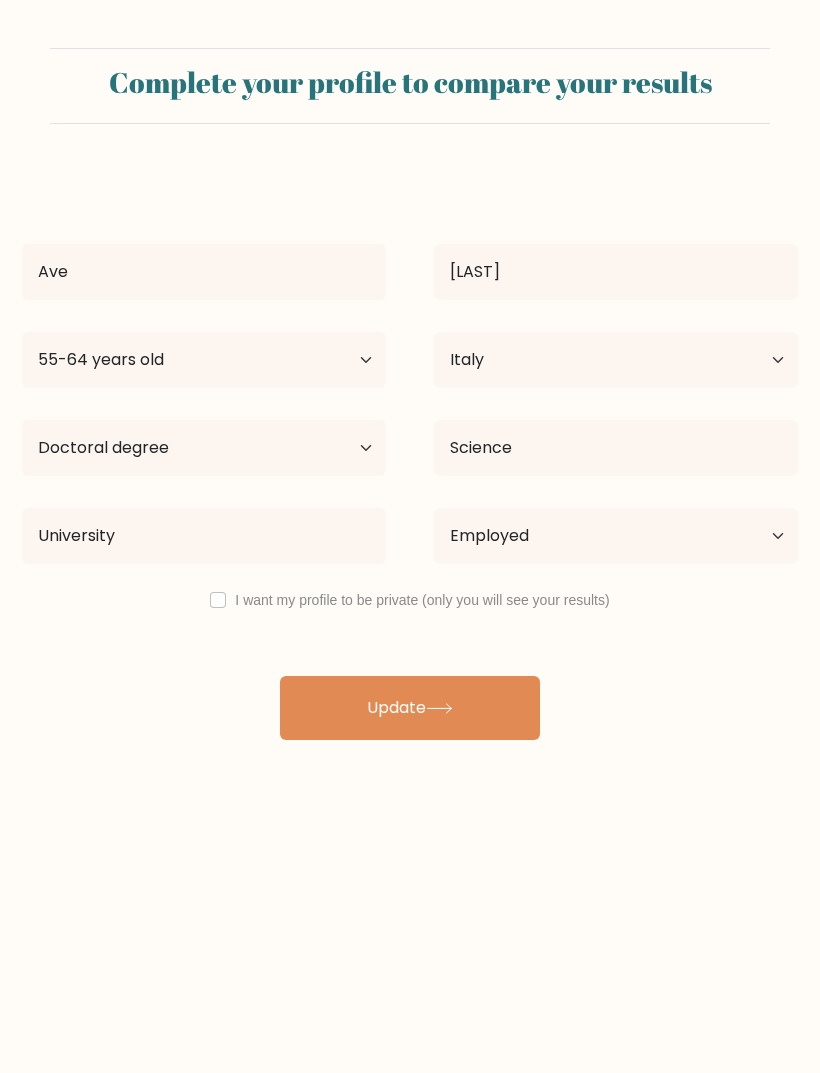 select on "55_64" 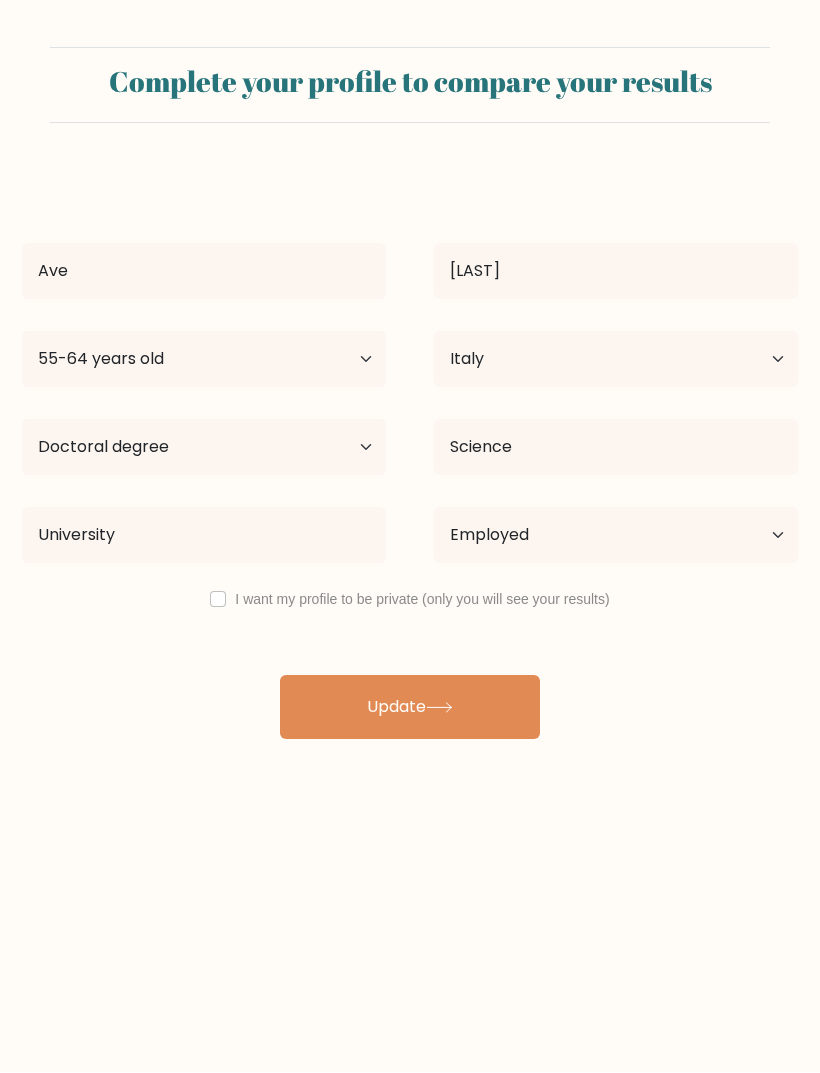 scroll, scrollTop: 64, scrollLeft: 0, axis: vertical 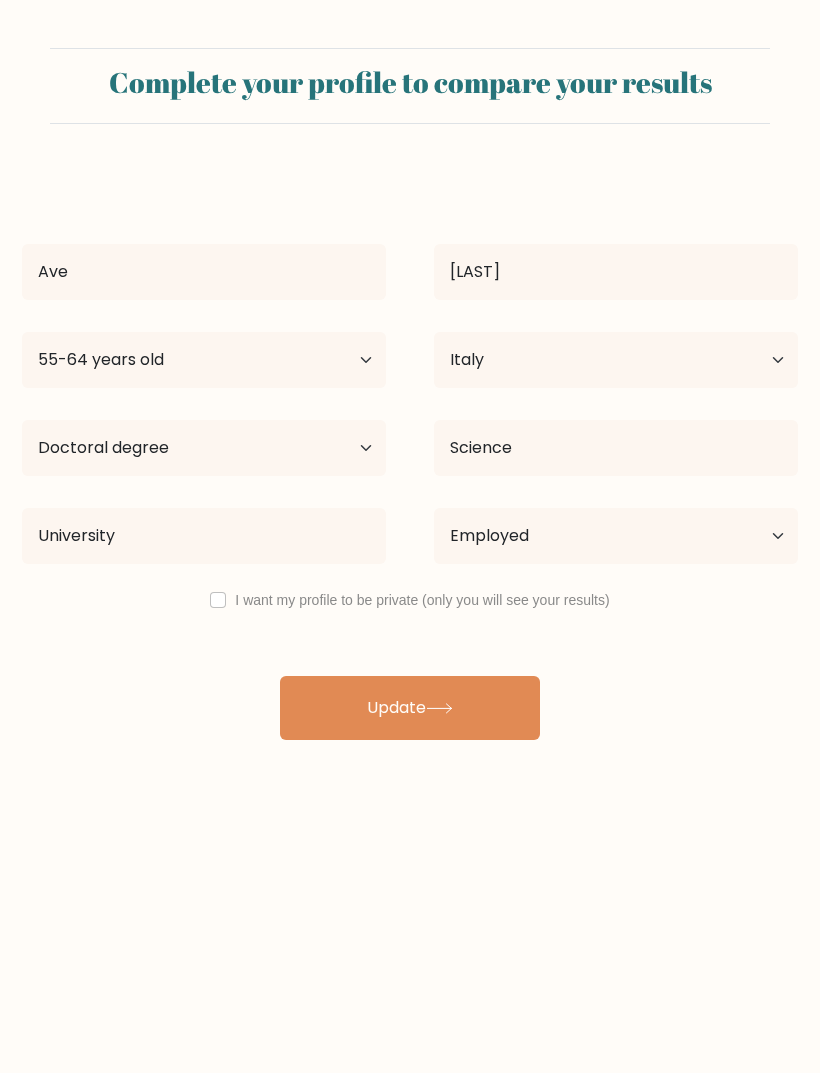 click on "Update" at bounding box center (410, 708) 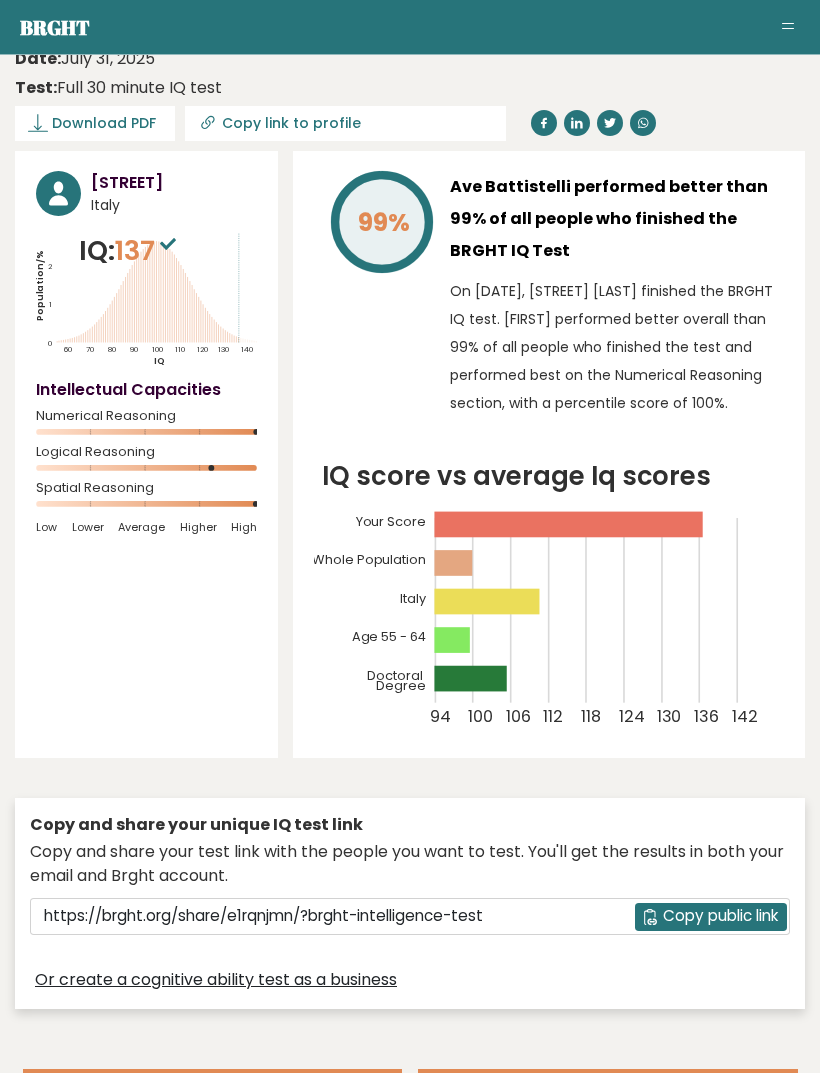 scroll, scrollTop: 0, scrollLeft: 0, axis: both 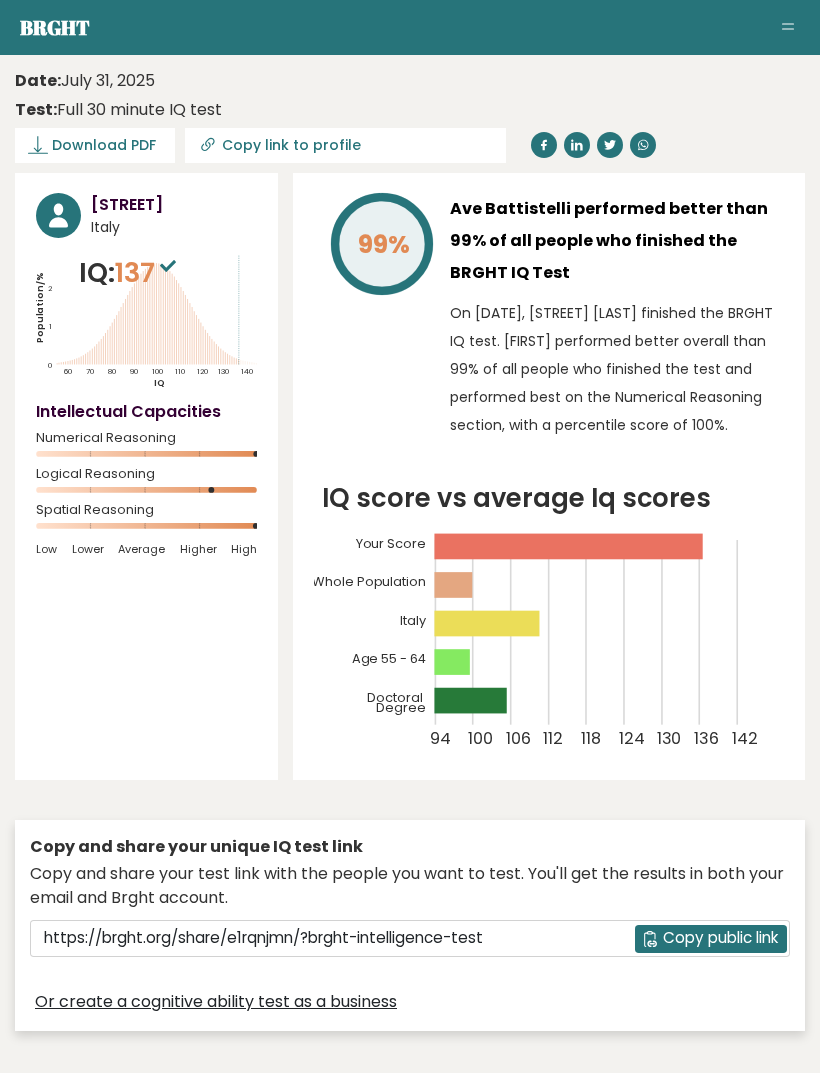 click at bounding box center [788, 28] 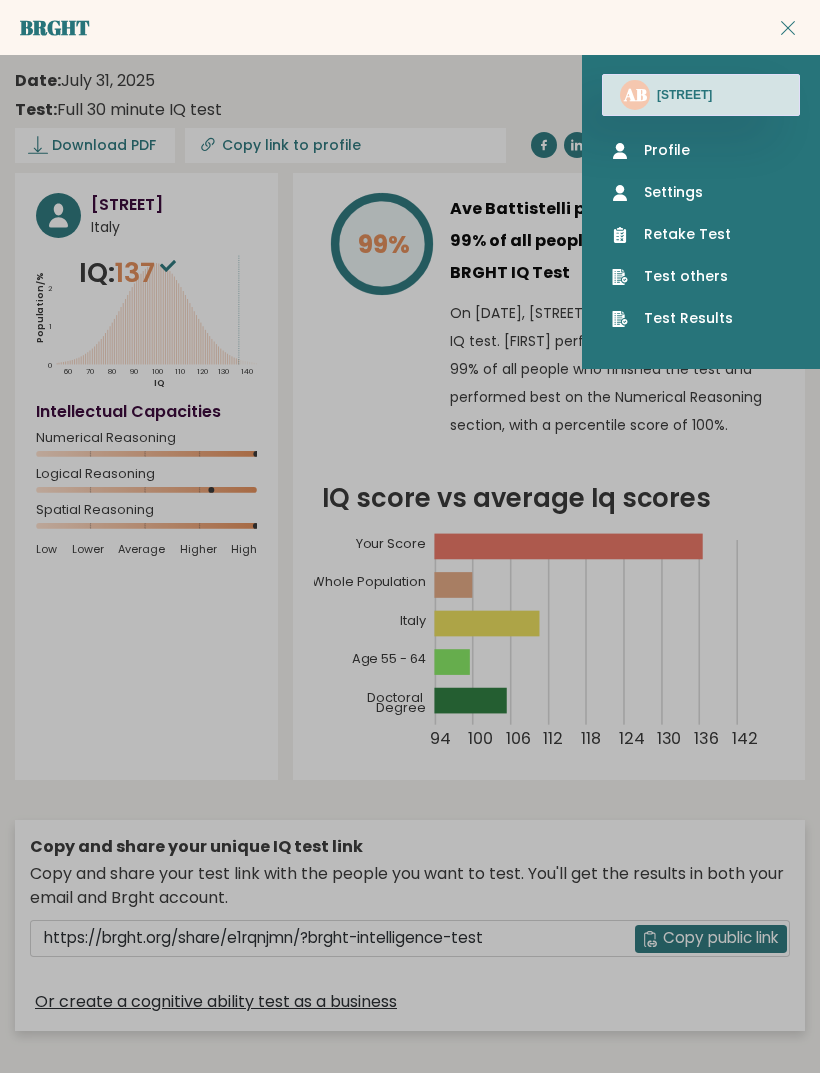 click on "Retake Test" at bounding box center [701, 234] 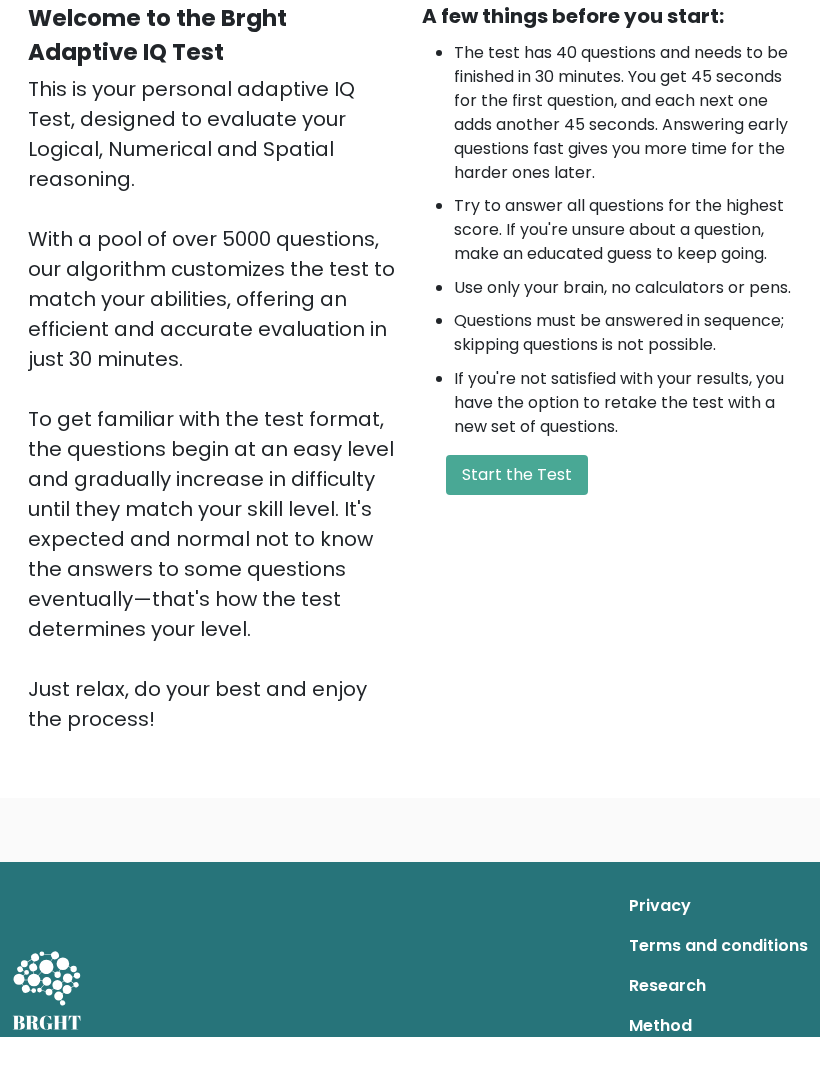 scroll, scrollTop: 0, scrollLeft: 0, axis: both 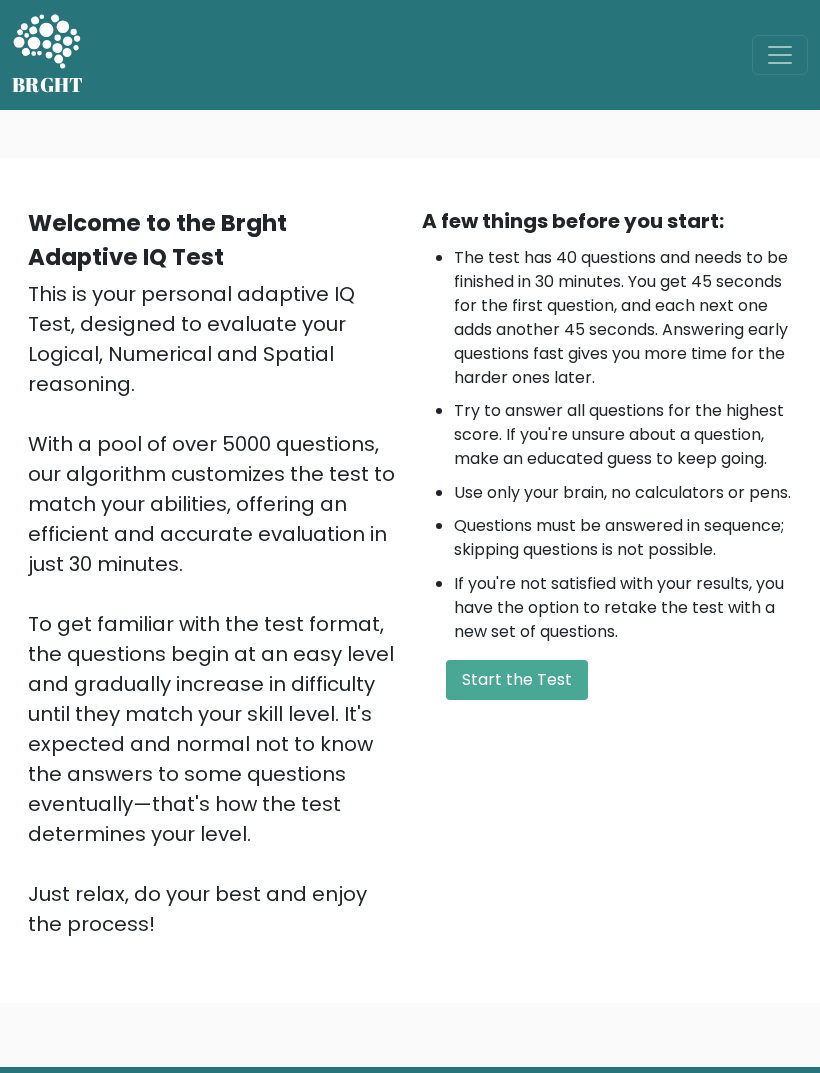 click at bounding box center [780, 55] 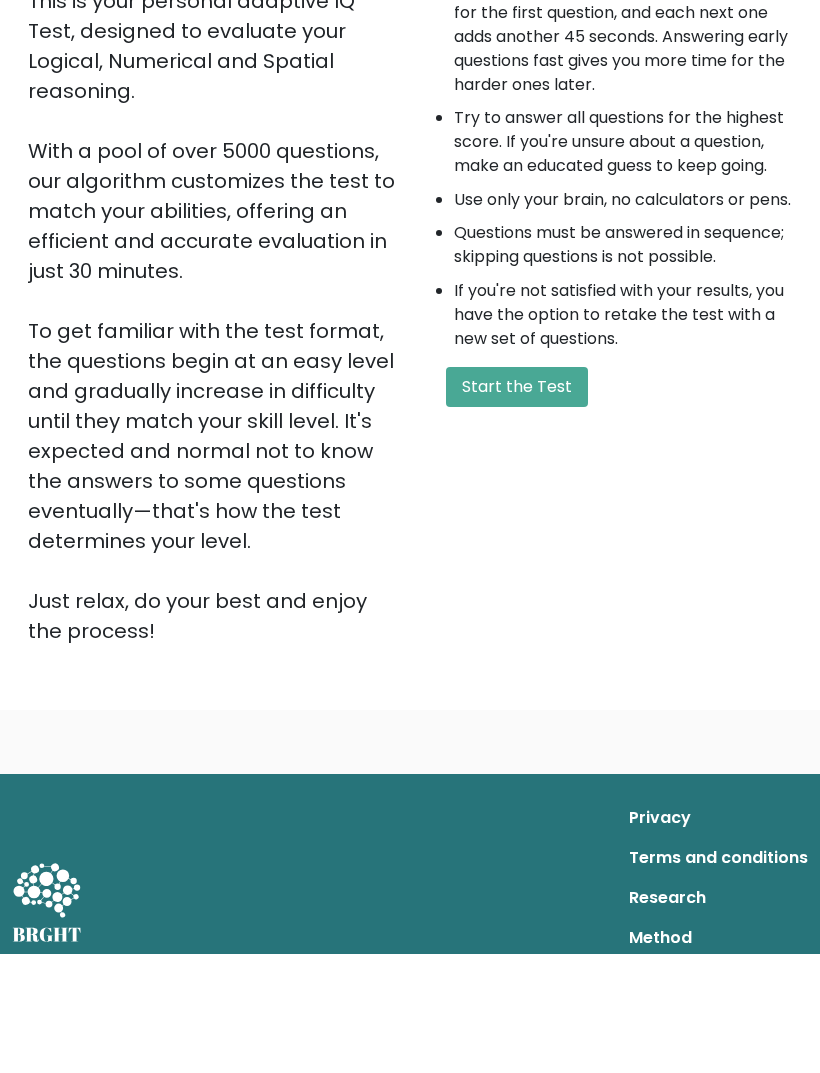 scroll, scrollTop: 193, scrollLeft: 0, axis: vertical 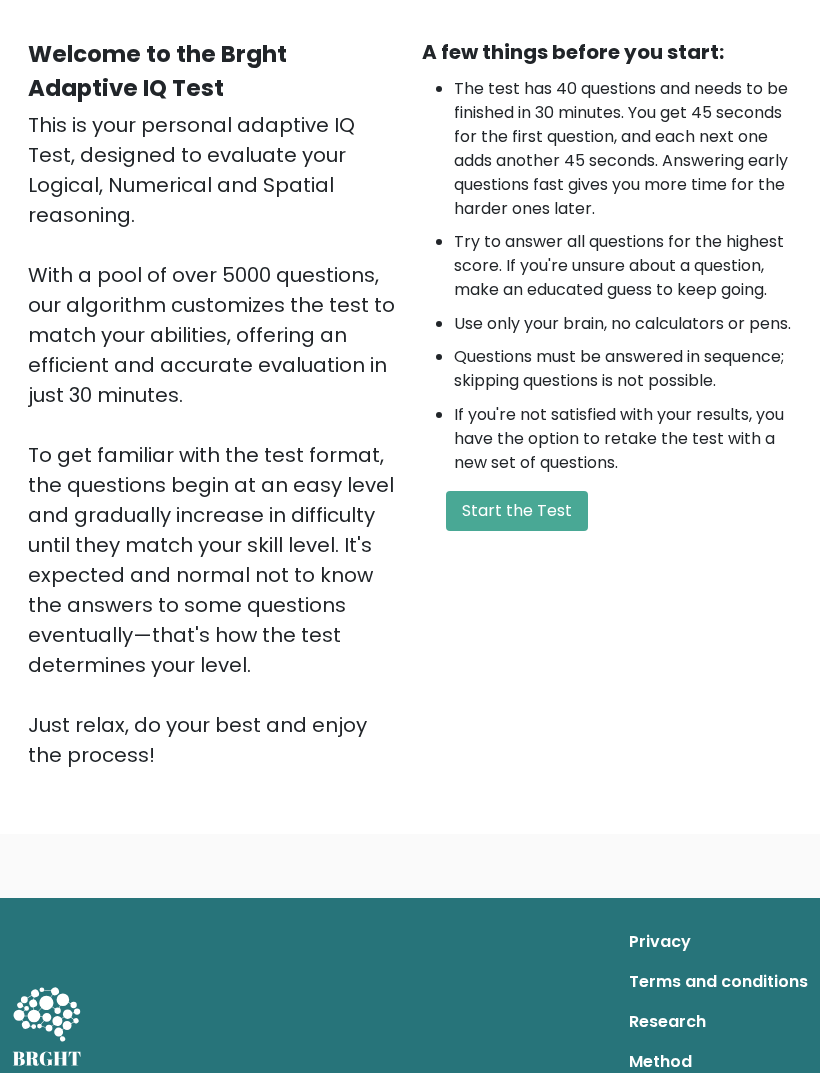 click on "Terms
and conditions" at bounding box center [718, 982] 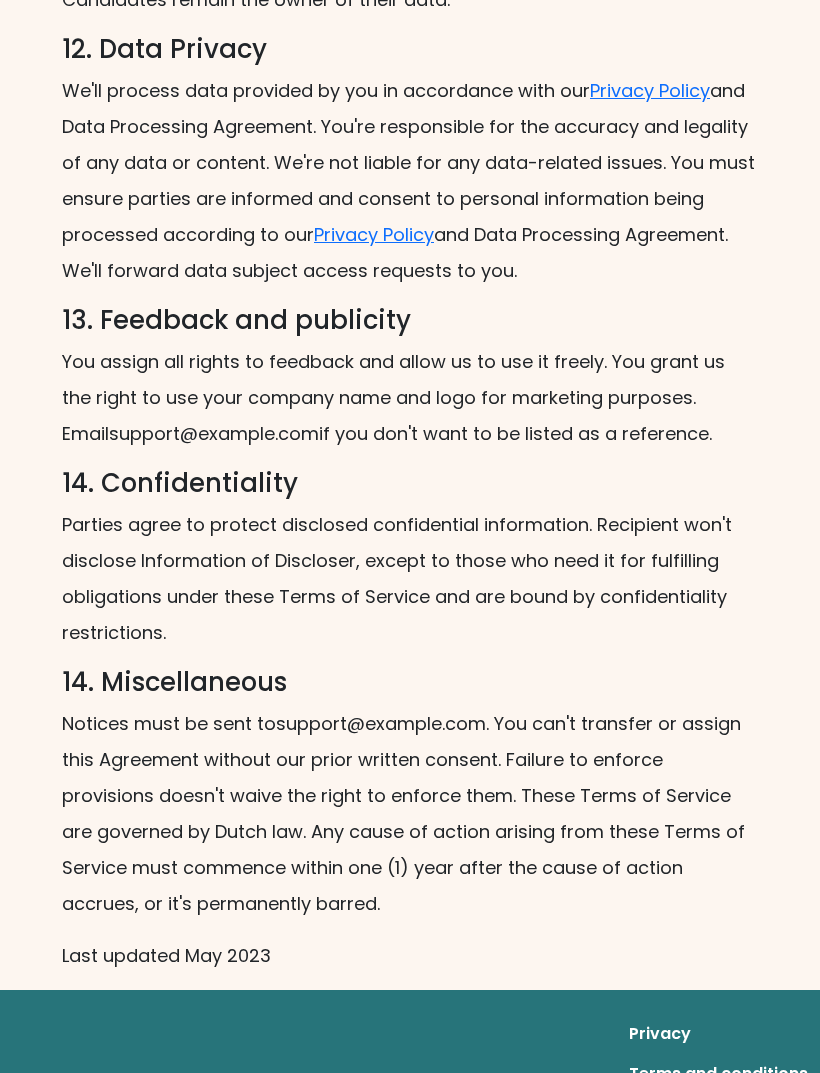 scroll, scrollTop: 4098, scrollLeft: 0, axis: vertical 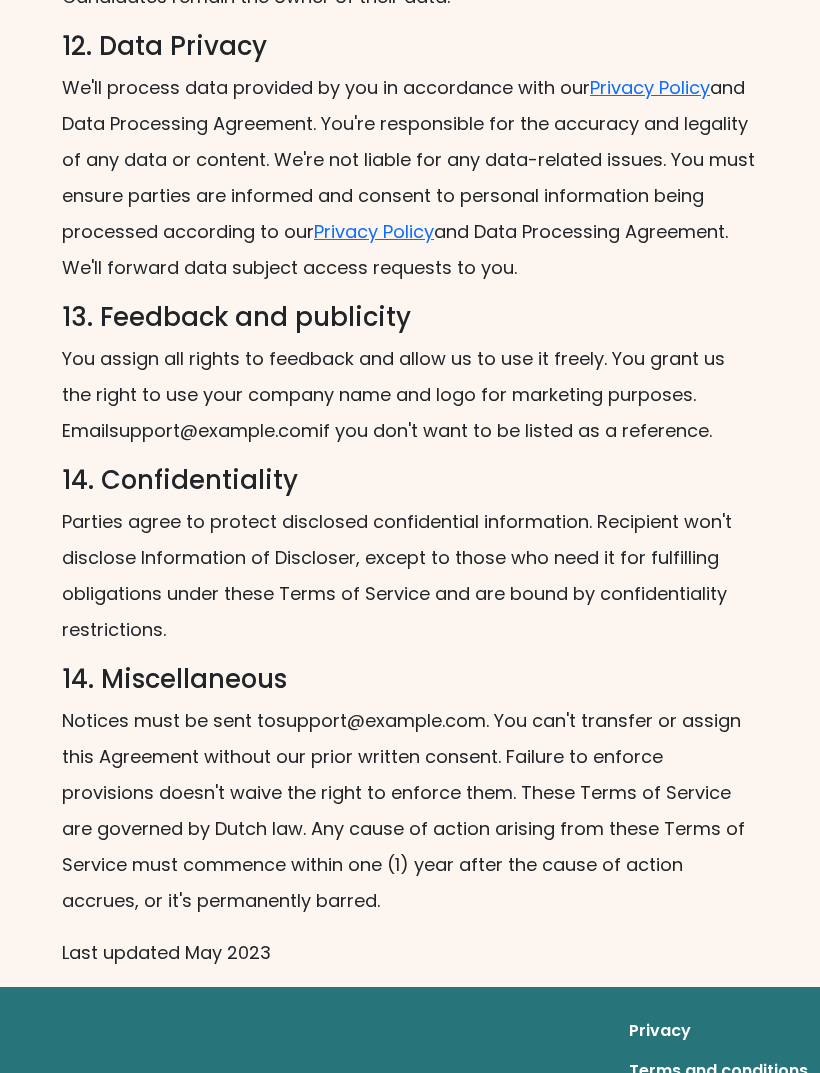 click on "Privacy Policy" at bounding box center [650, 87] 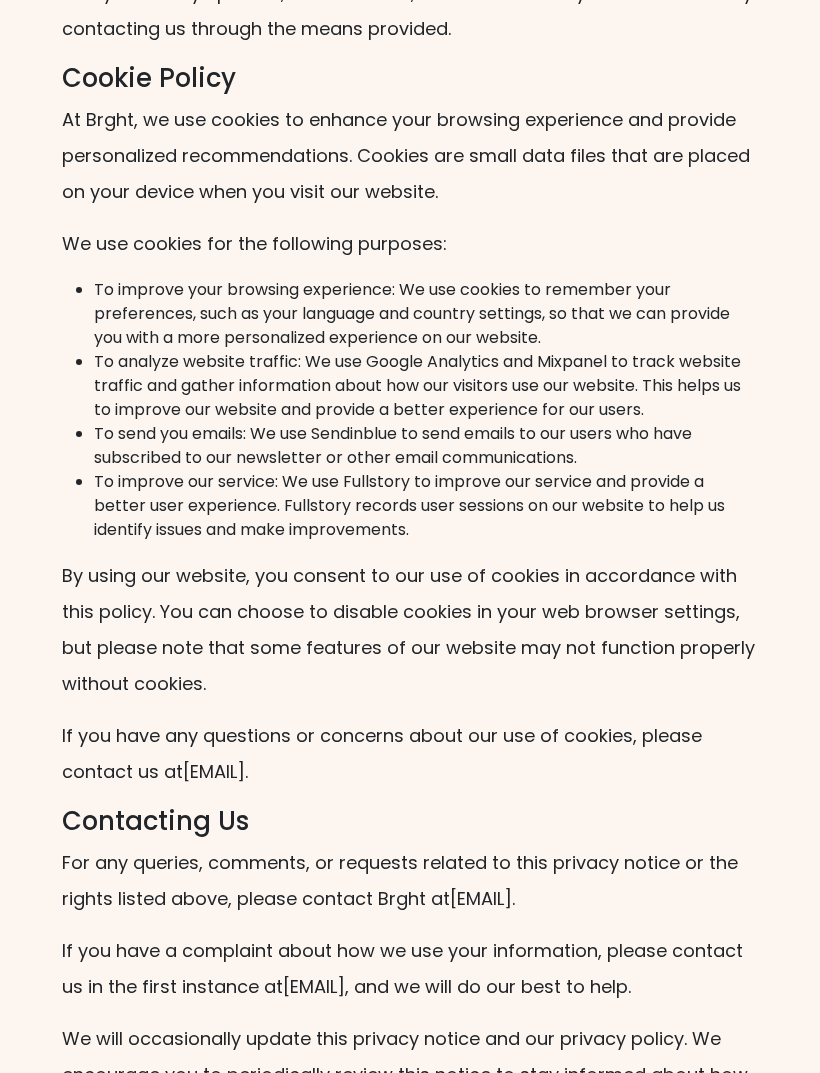 scroll, scrollTop: 5067, scrollLeft: 0, axis: vertical 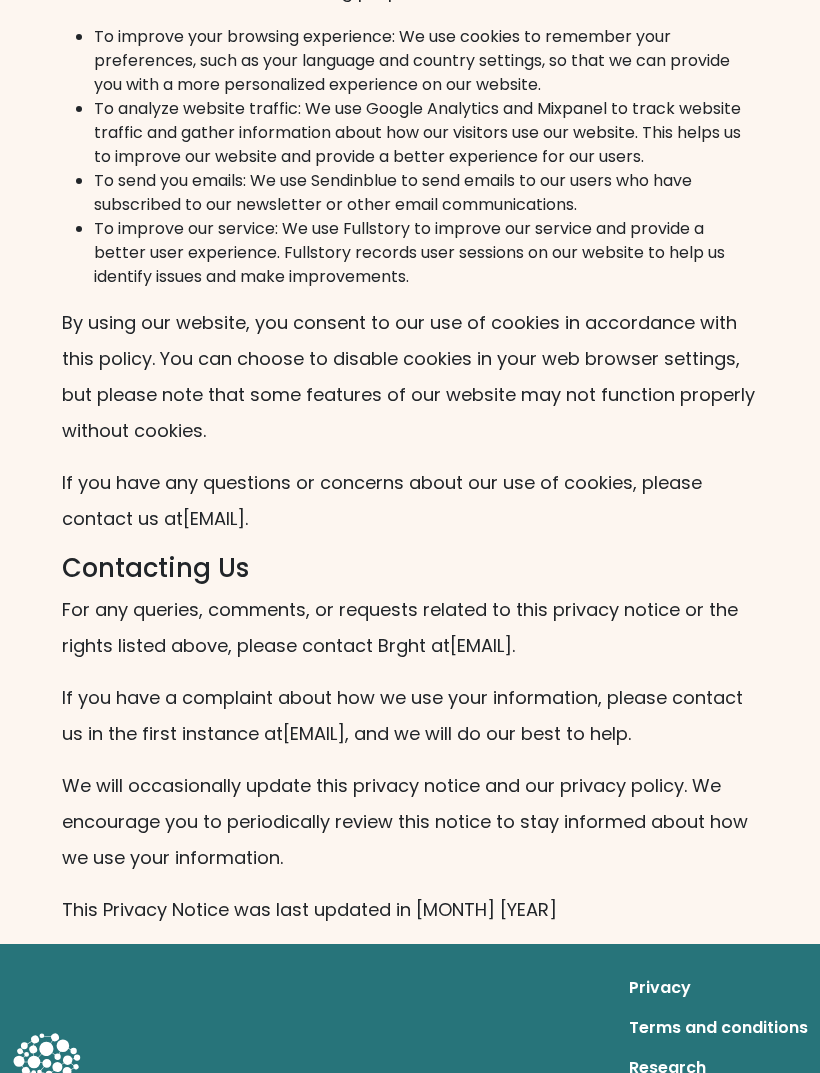 click on "Method" at bounding box center (718, 1108) 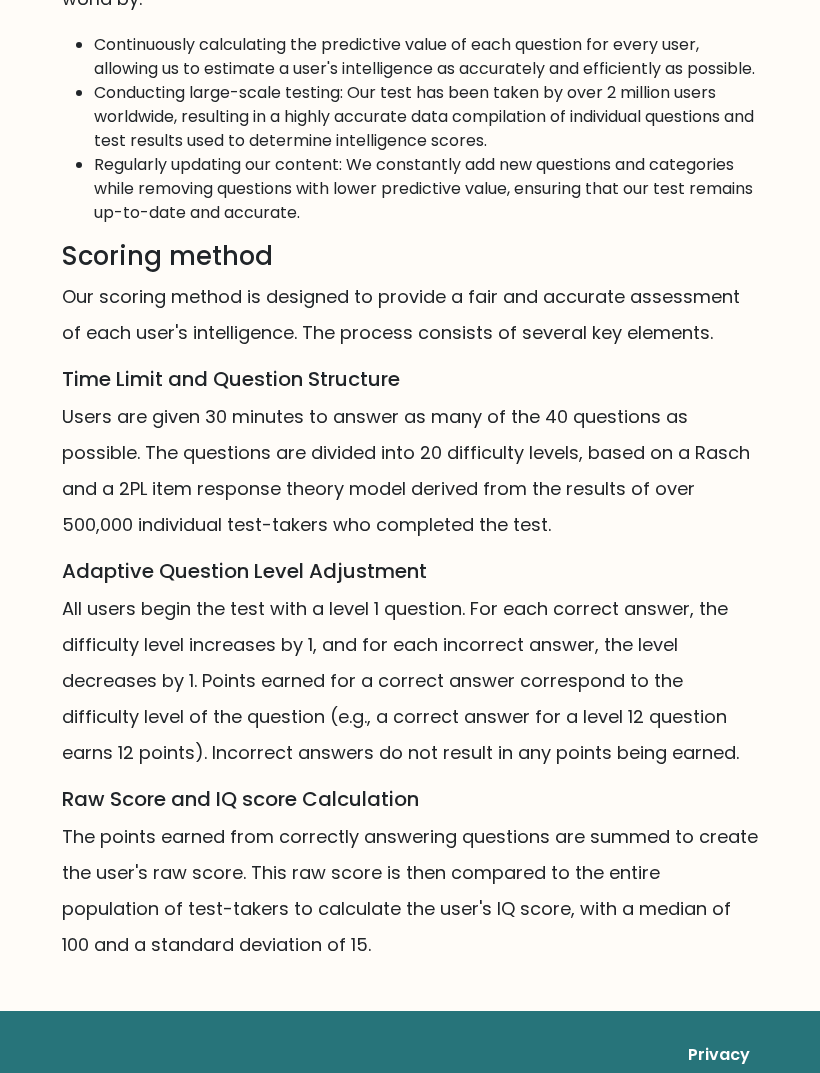 scroll, scrollTop: 1423, scrollLeft: 0, axis: vertical 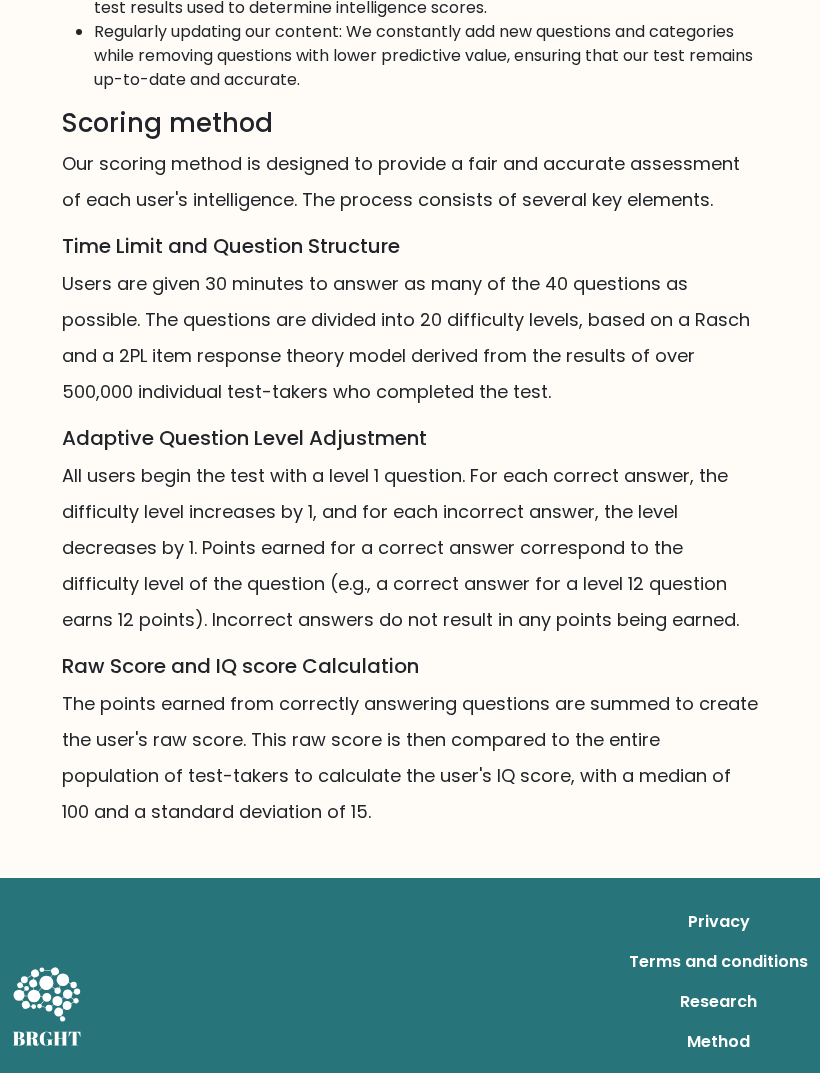 click on "Contact" at bounding box center (718, 1082) 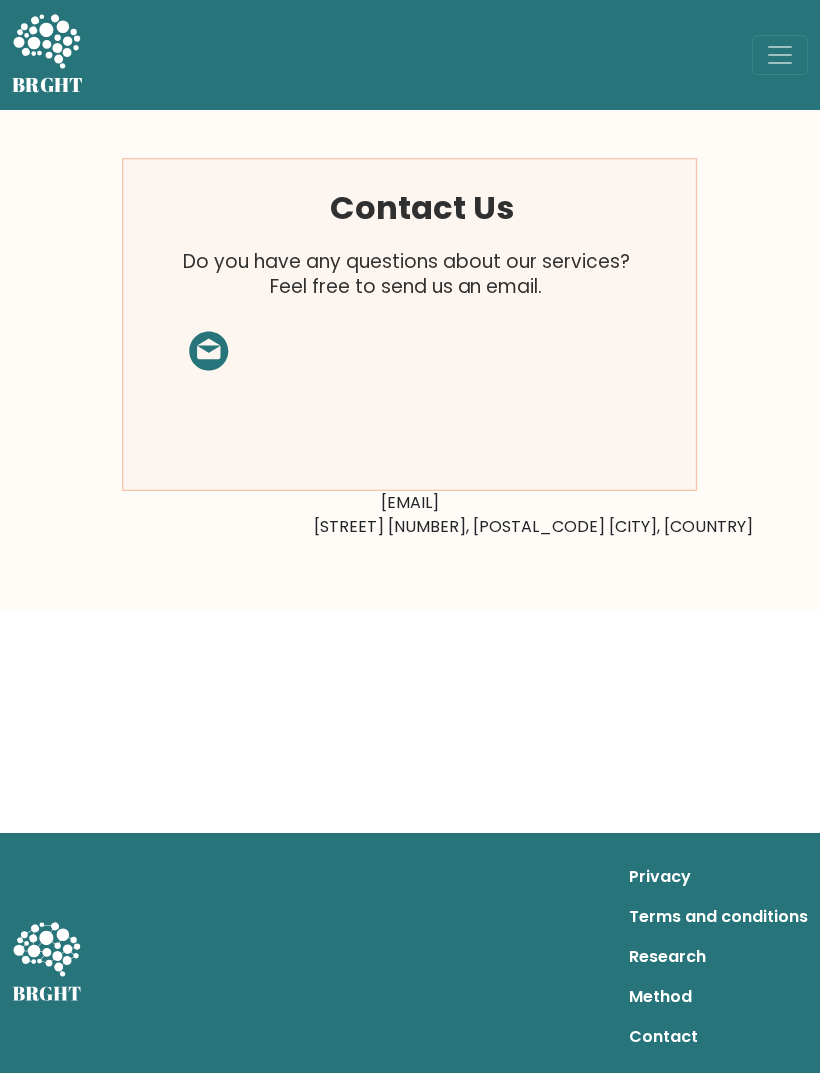 scroll, scrollTop: 0, scrollLeft: 0, axis: both 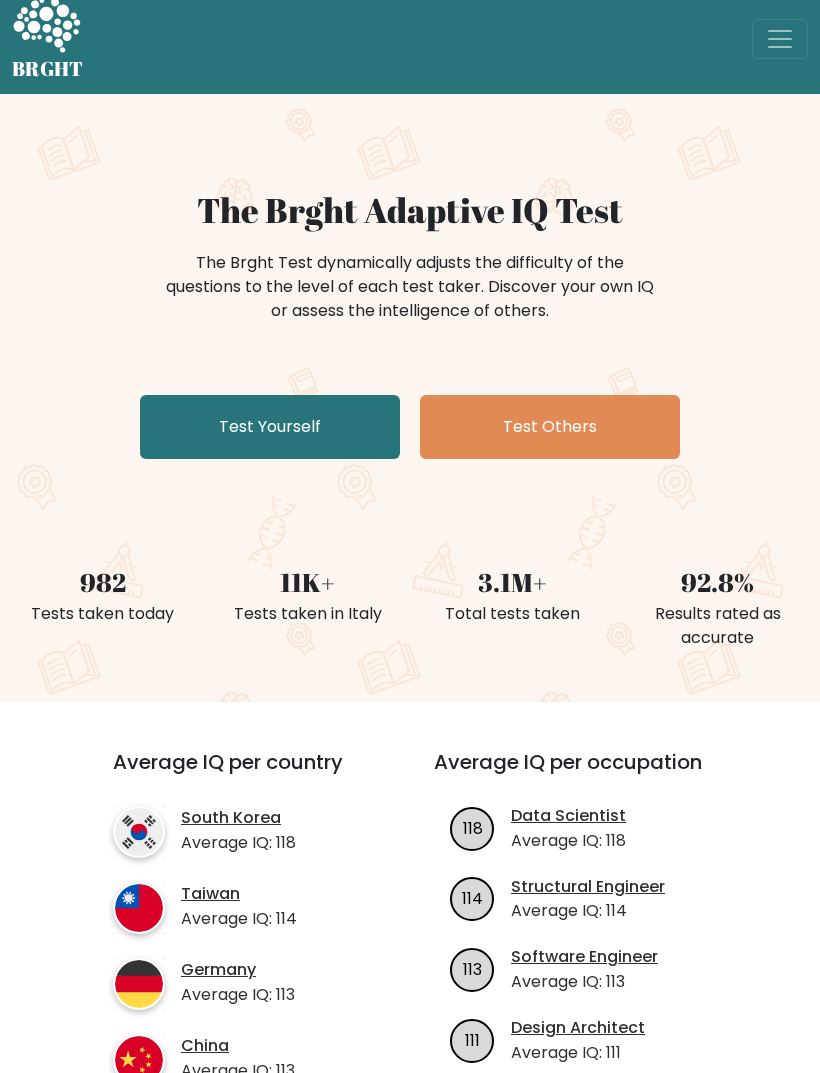 click on "Test Others" at bounding box center [550, 427] 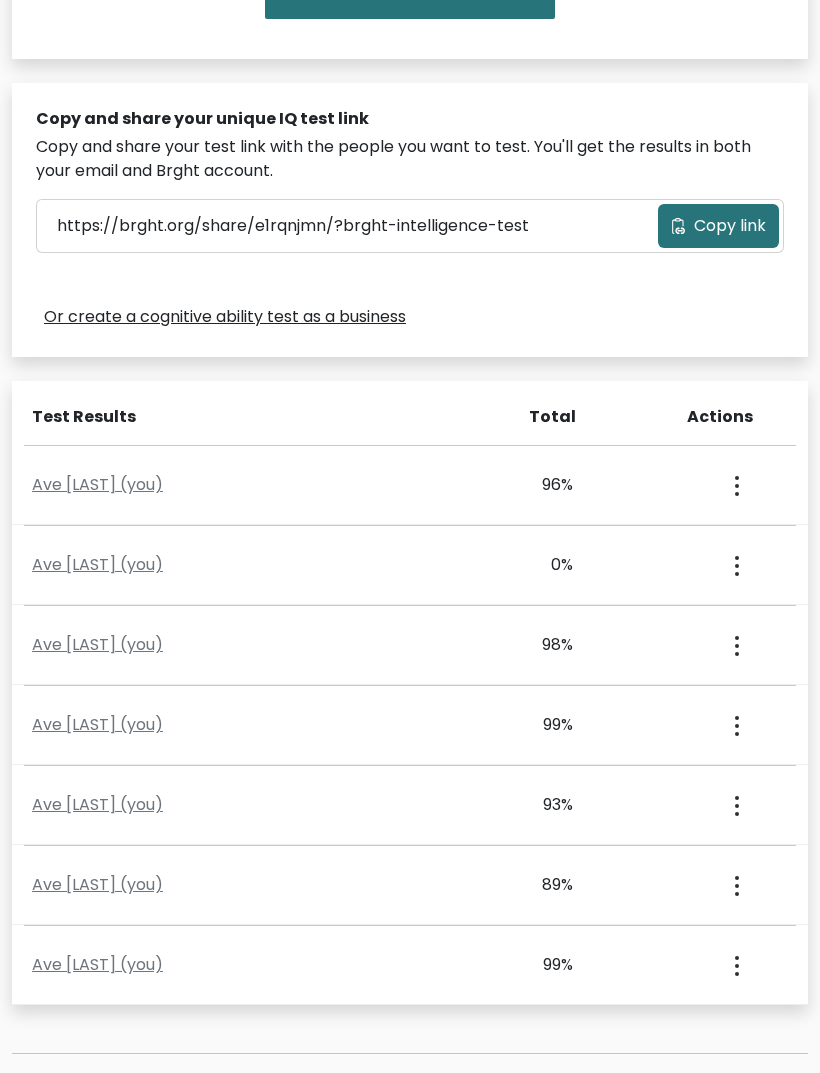 scroll, scrollTop: 534, scrollLeft: 0, axis: vertical 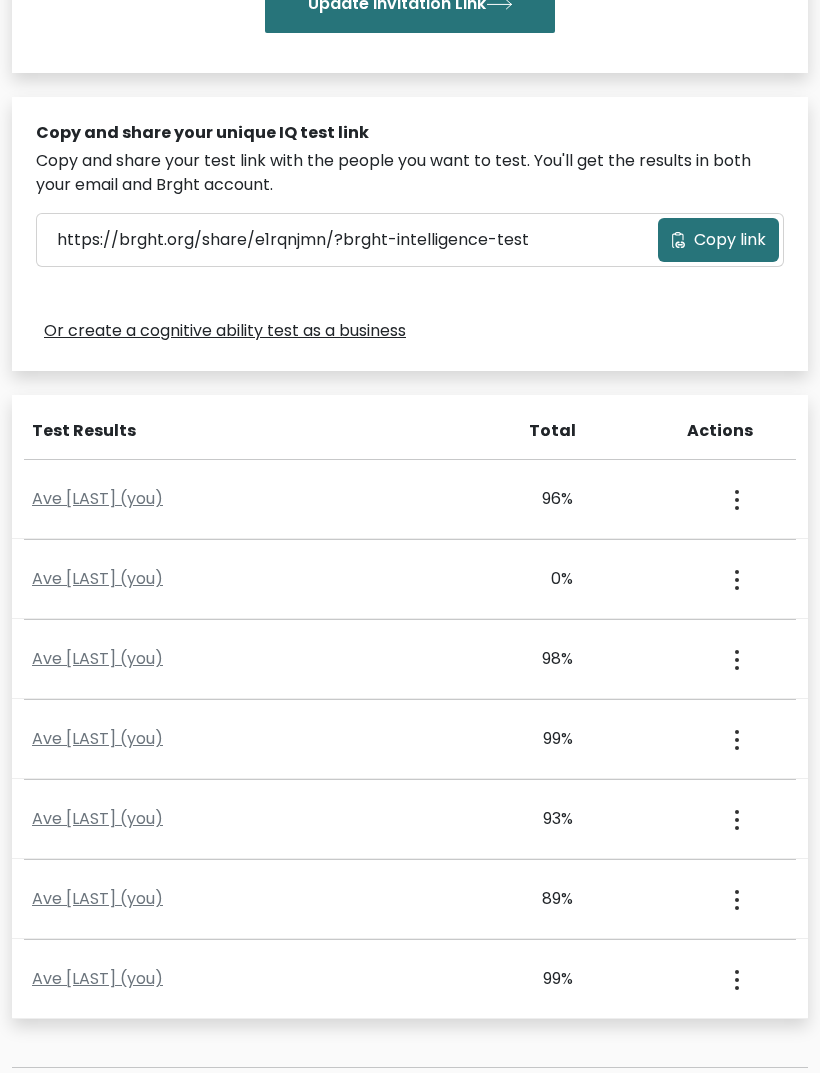 click on "Or create a cognitive ability test as a business" at bounding box center (225, 331) 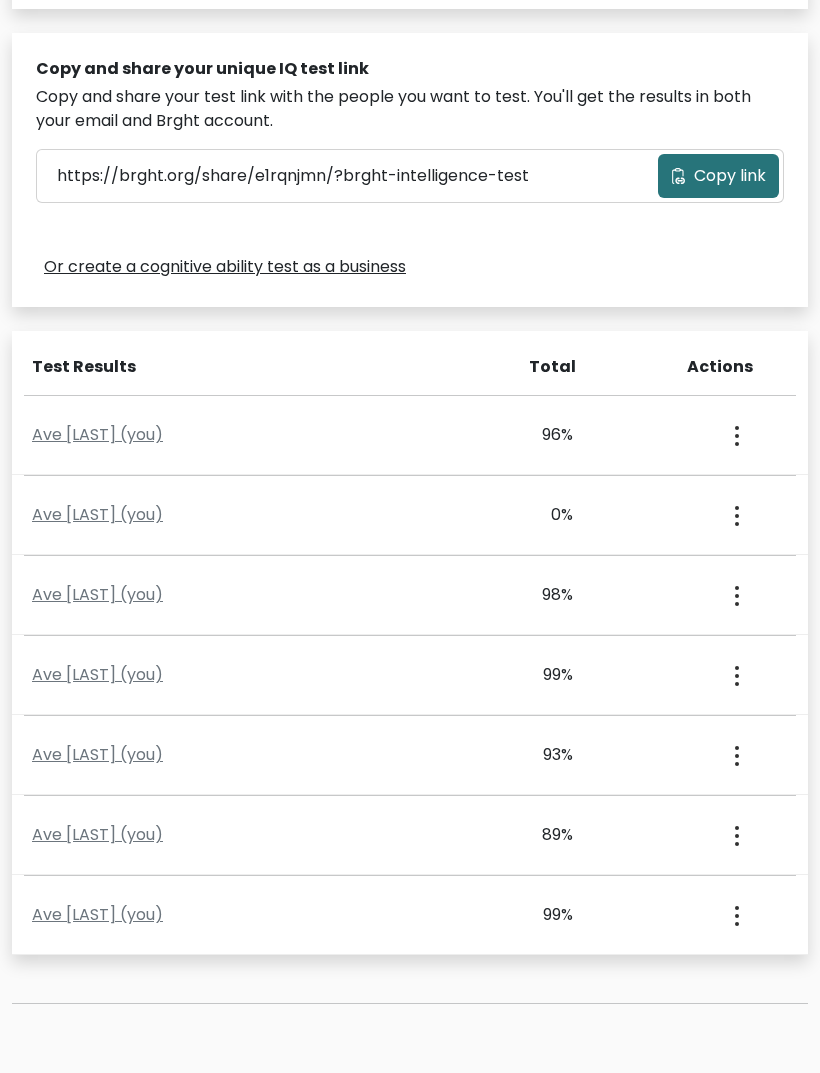 scroll, scrollTop: 598, scrollLeft: 0, axis: vertical 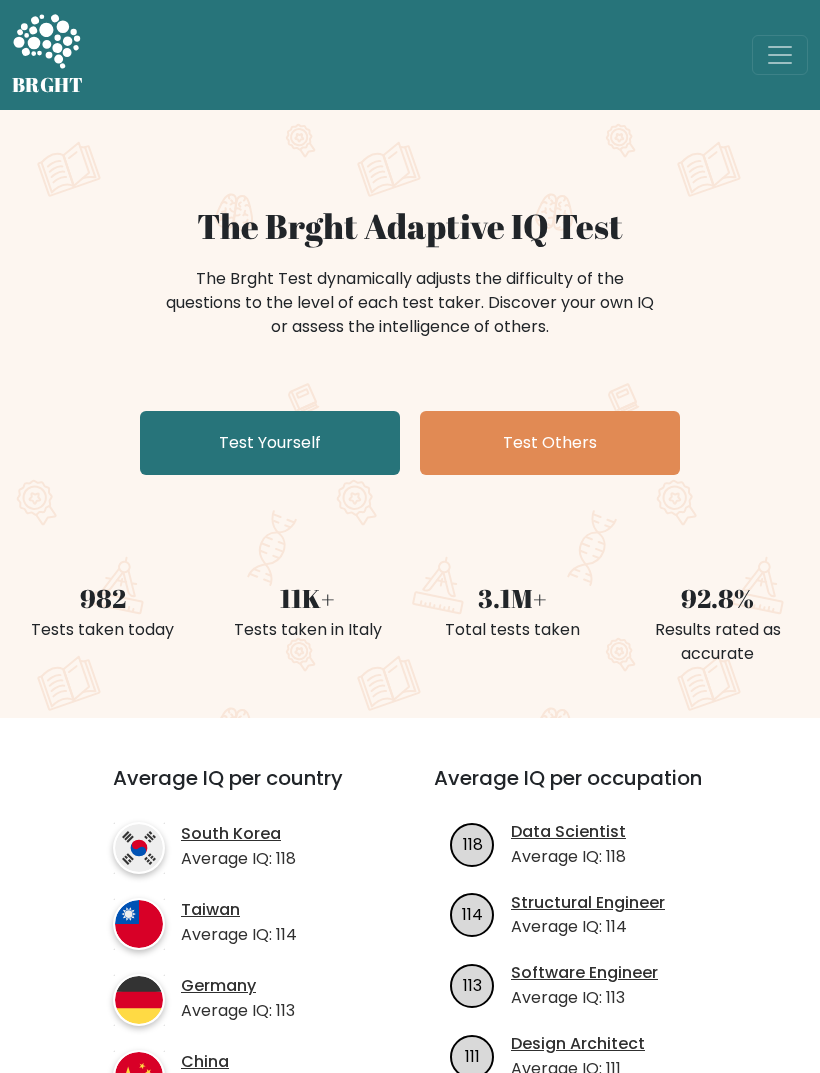 click on "Test Yourself" at bounding box center (270, 443) 